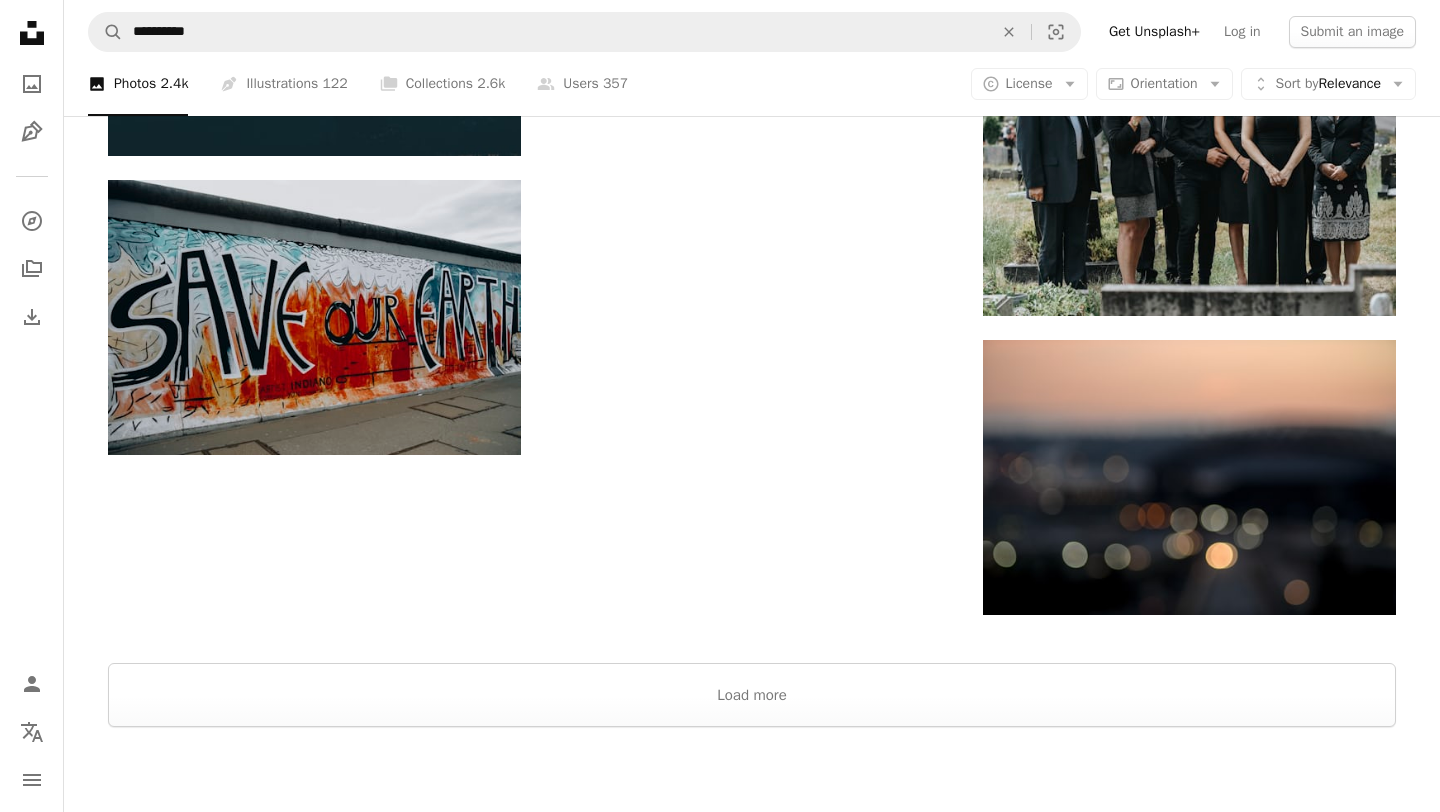 scroll, scrollTop: 5490, scrollLeft: 0, axis: vertical 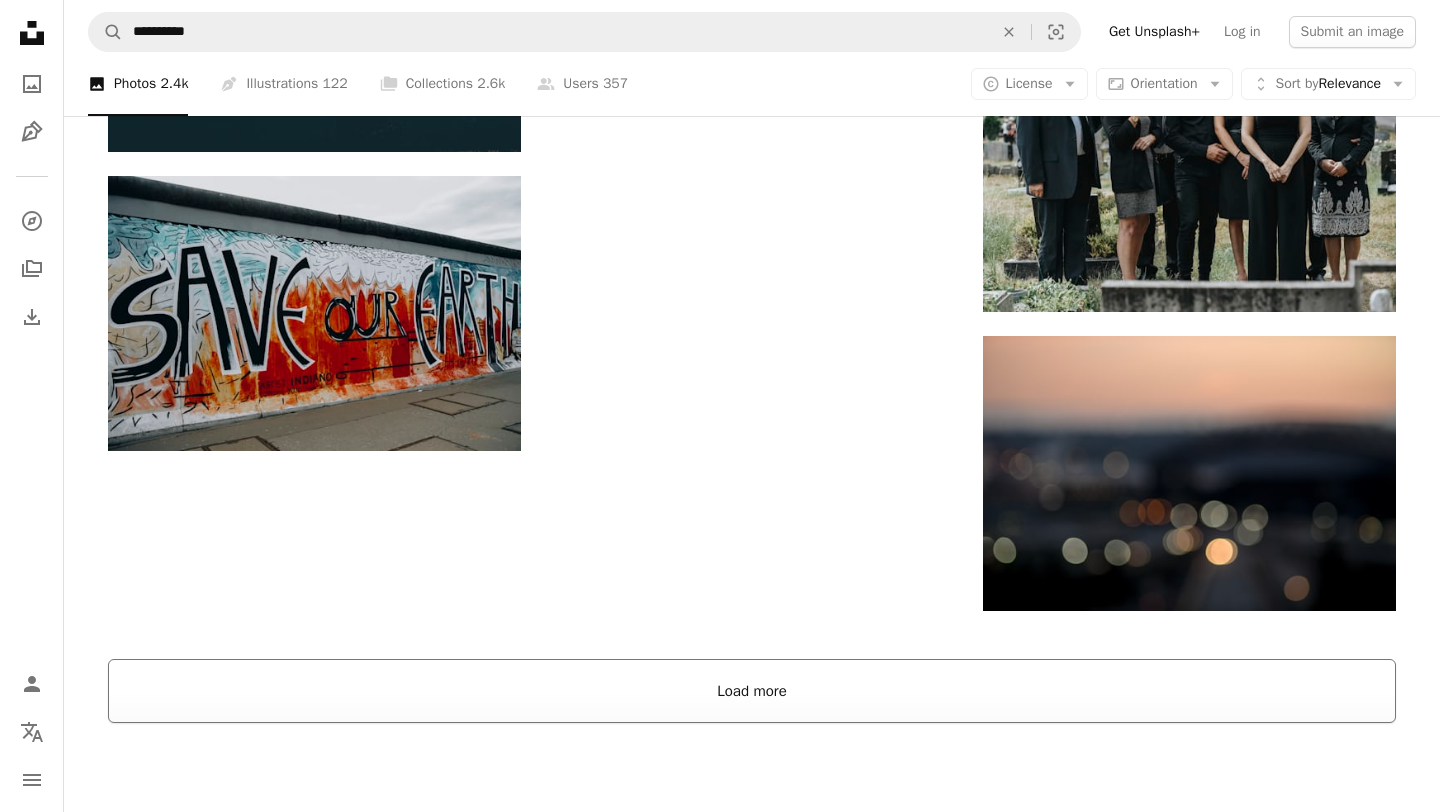 click on "Load more" at bounding box center (752, 691) 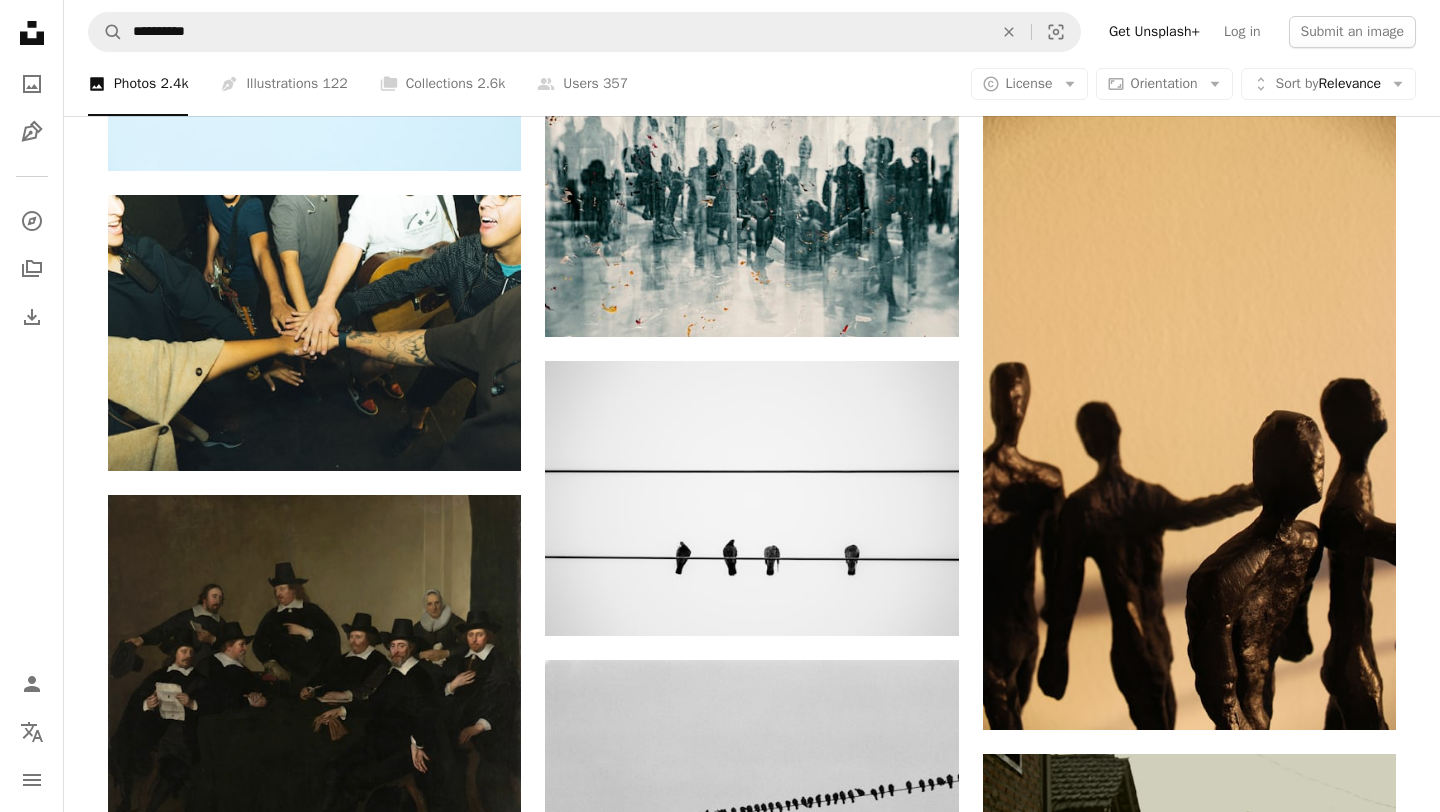 scroll, scrollTop: 17863, scrollLeft: 0, axis: vertical 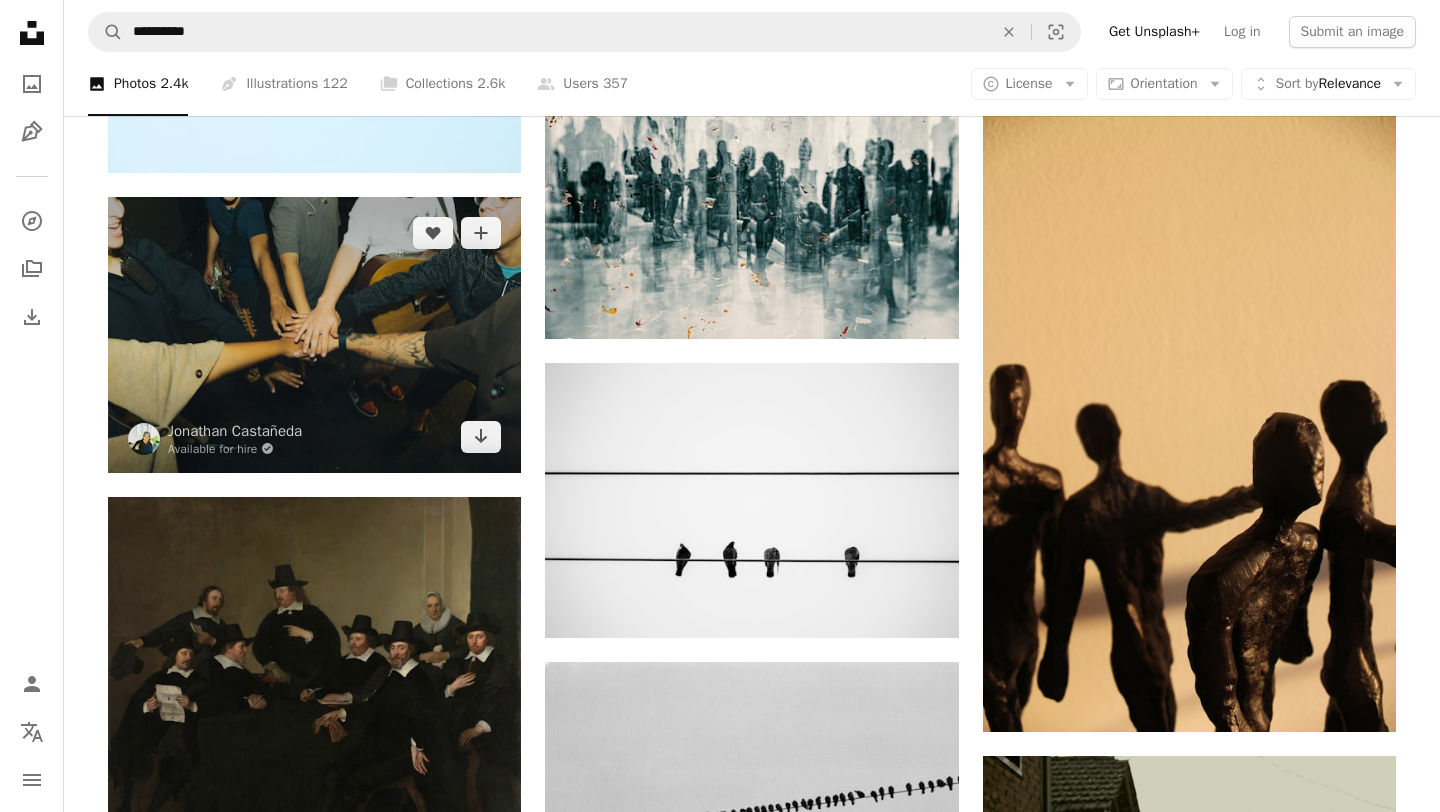 click at bounding box center (314, 334) 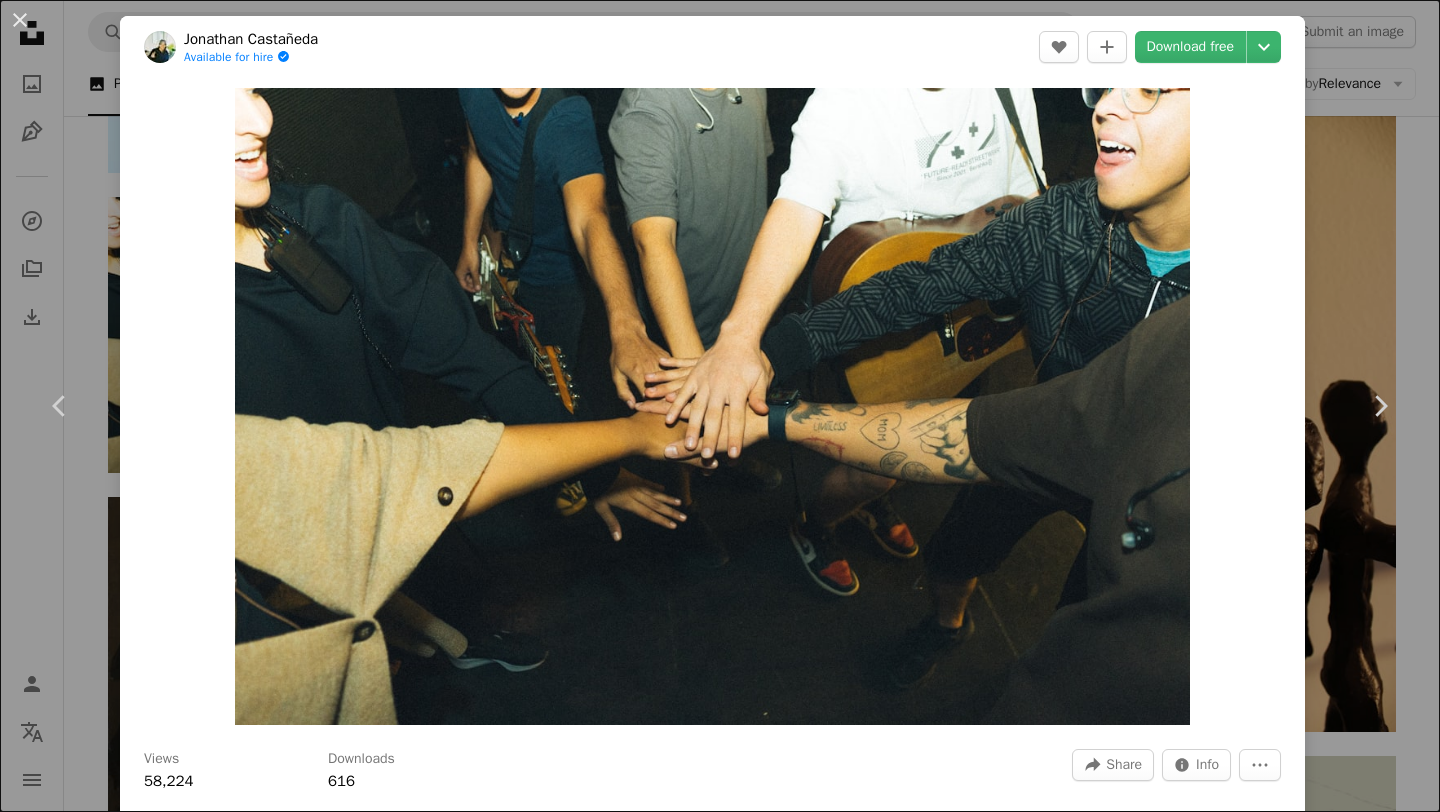 click on "[FIRST] [LAST] [LAST] Available for hire A checkmark inside of a circle A heart A plus sign Download free Chevron down Zoom in Views 58,224 Downloads 616 A forward-right arrow Share Info icon Info More Actions Calendar outlined Published on  [DATE], [YEAR] Camera SONY, ILCE-6400 Safety Free to use under the  Unsplash License woman man human face female adult hand guitar male holding hands glasses shoe accessory head accessories musical instrument arm Public domain images Browse premium related images on iStock  |  Save 20% with code UNSPLASH20 View more on iStock  ↗ Related images A heart A plus sign [FIRST] [LAST] For  Unsplash+ A lock Download Plus sign for Unsplash+ A heart A plus sign [FIRST] [LAST] For  Unsplash+ A lock Download A heart A plus sign [FIRST] [LAST] Available for hire A checkmark inside of a circle Arrow pointing down A heart A plus sign [FIRST] [LAST] Arrow pointing down" at bounding box center (720, 406) 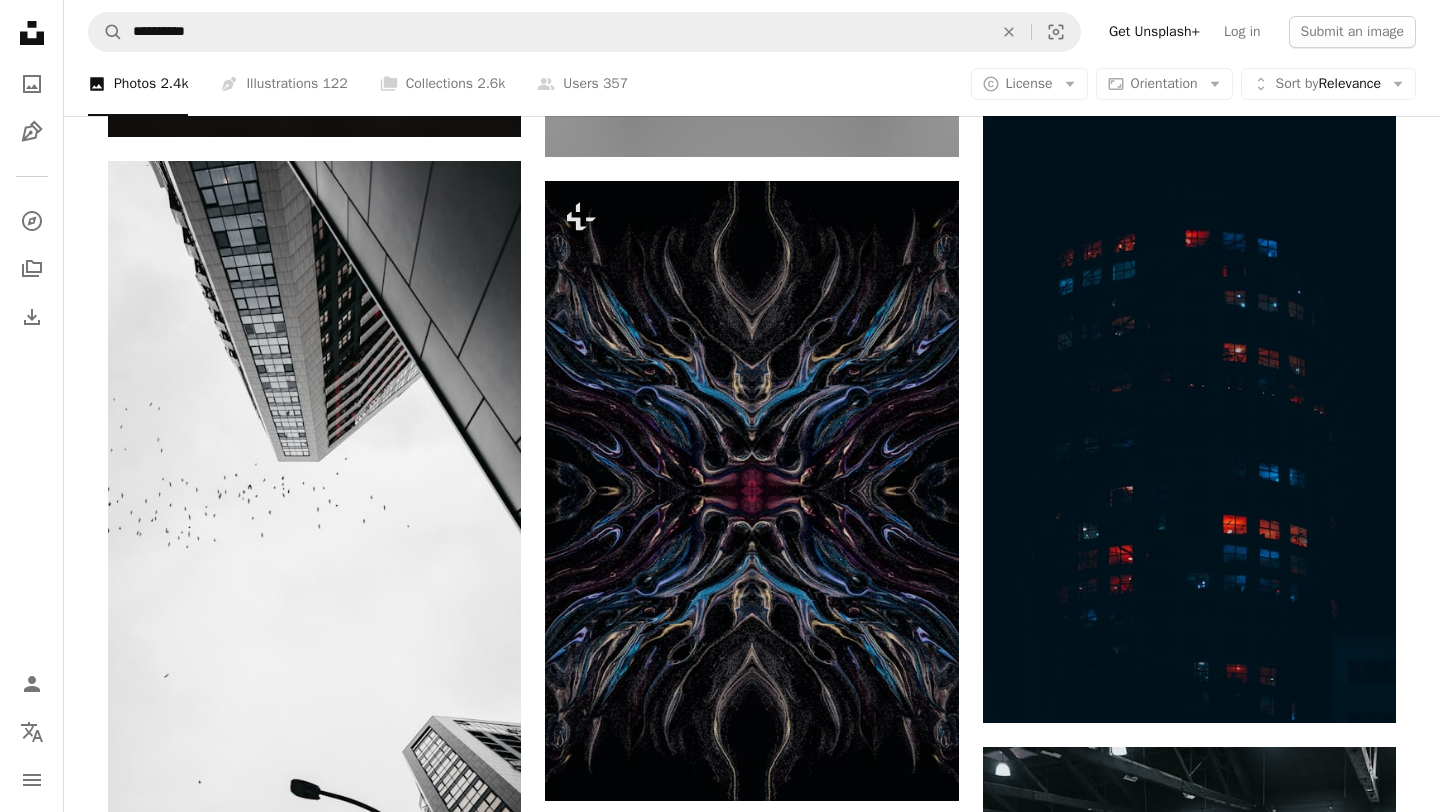 scroll, scrollTop: 34259, scrollLeft: 0, axis: vertical 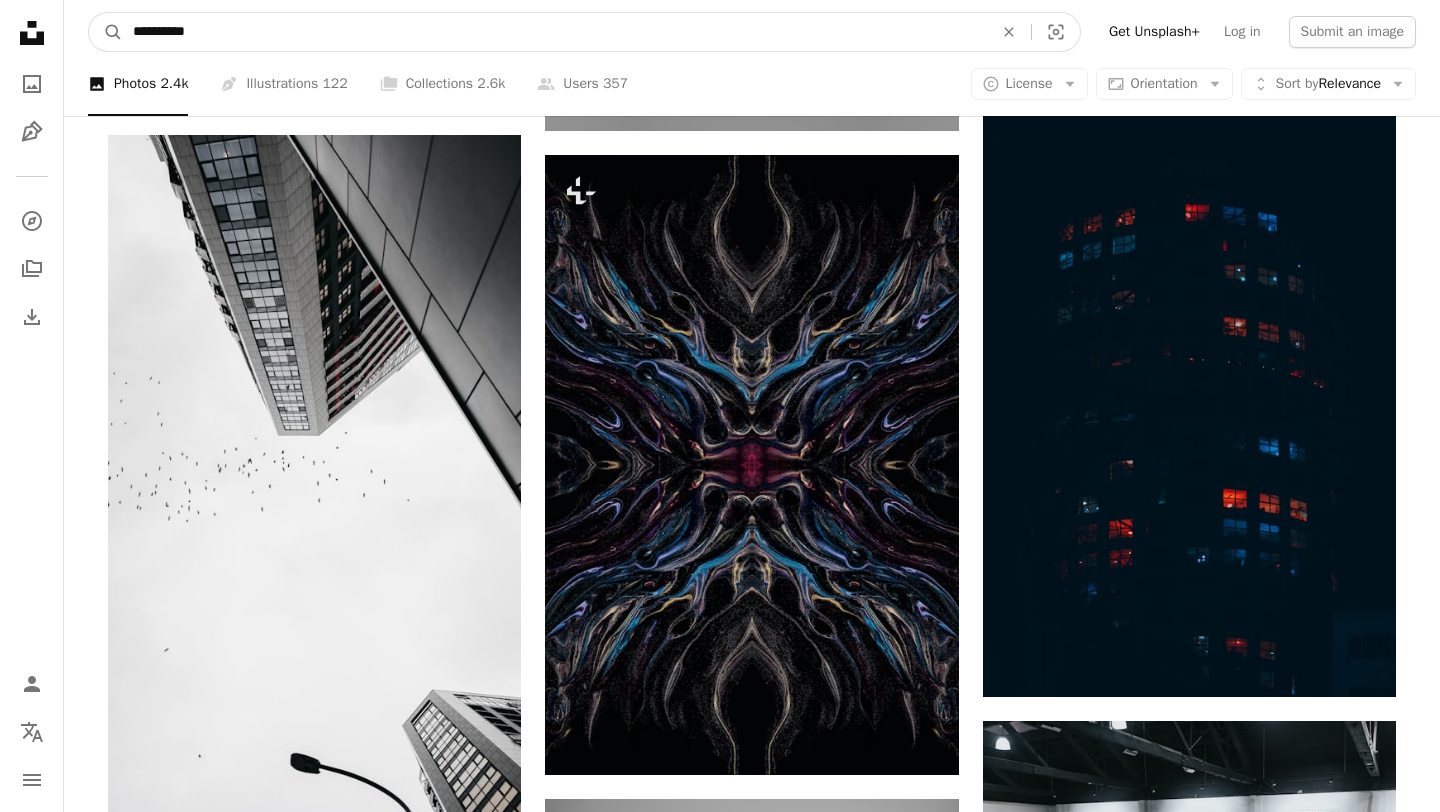 click on "**********" at bounding box center [555, 32] 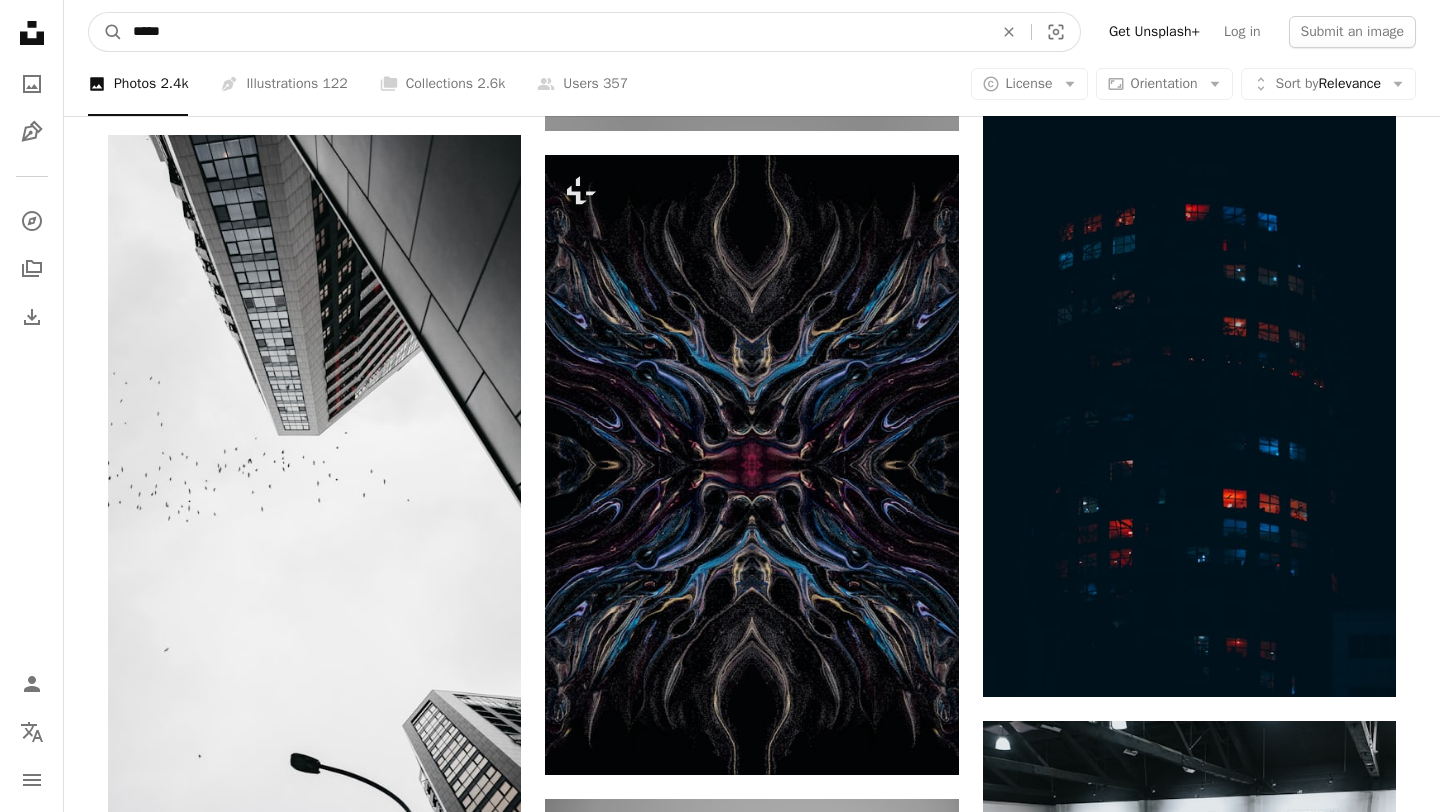 type on "******" 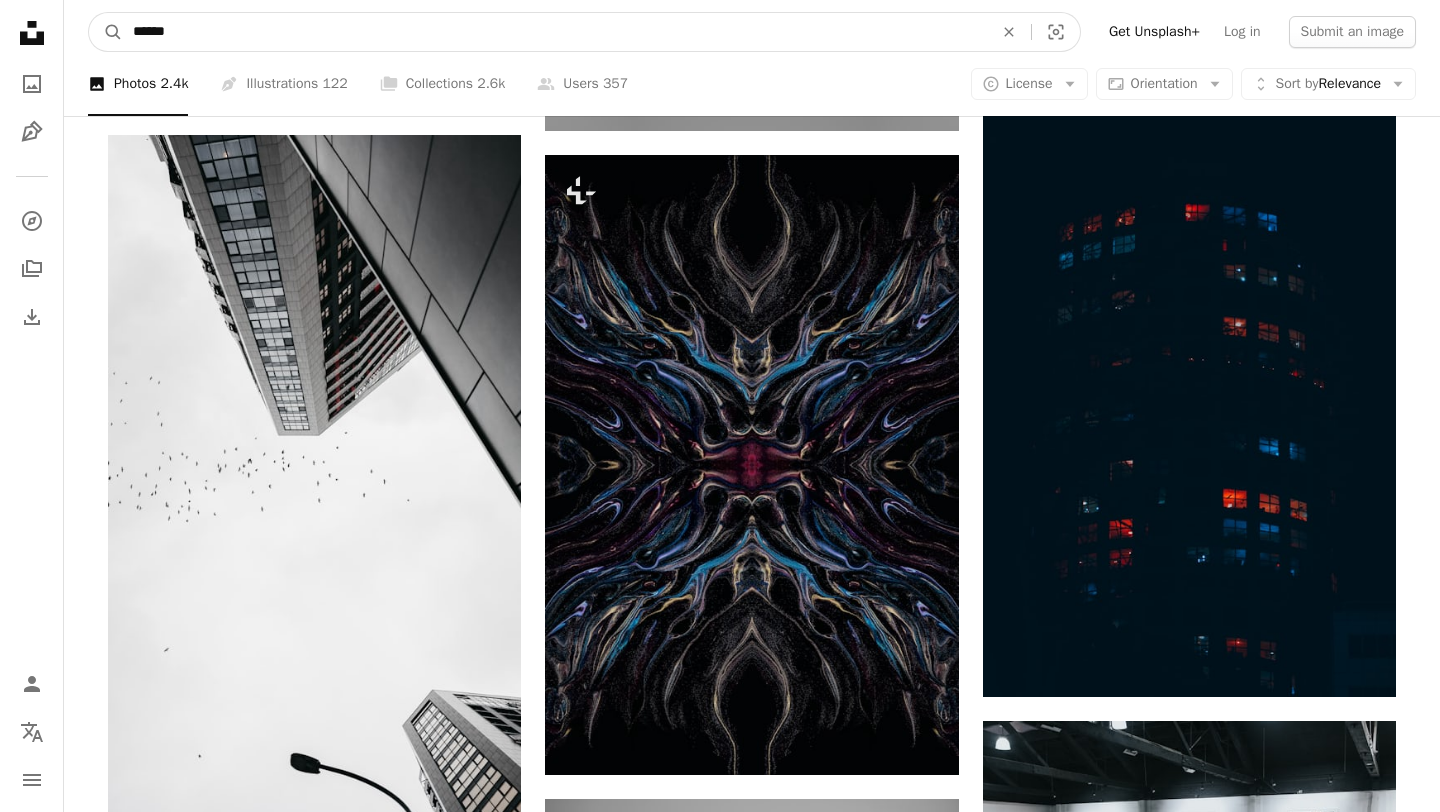 click on "A magnifying glass" at bounding box center (106, 32) 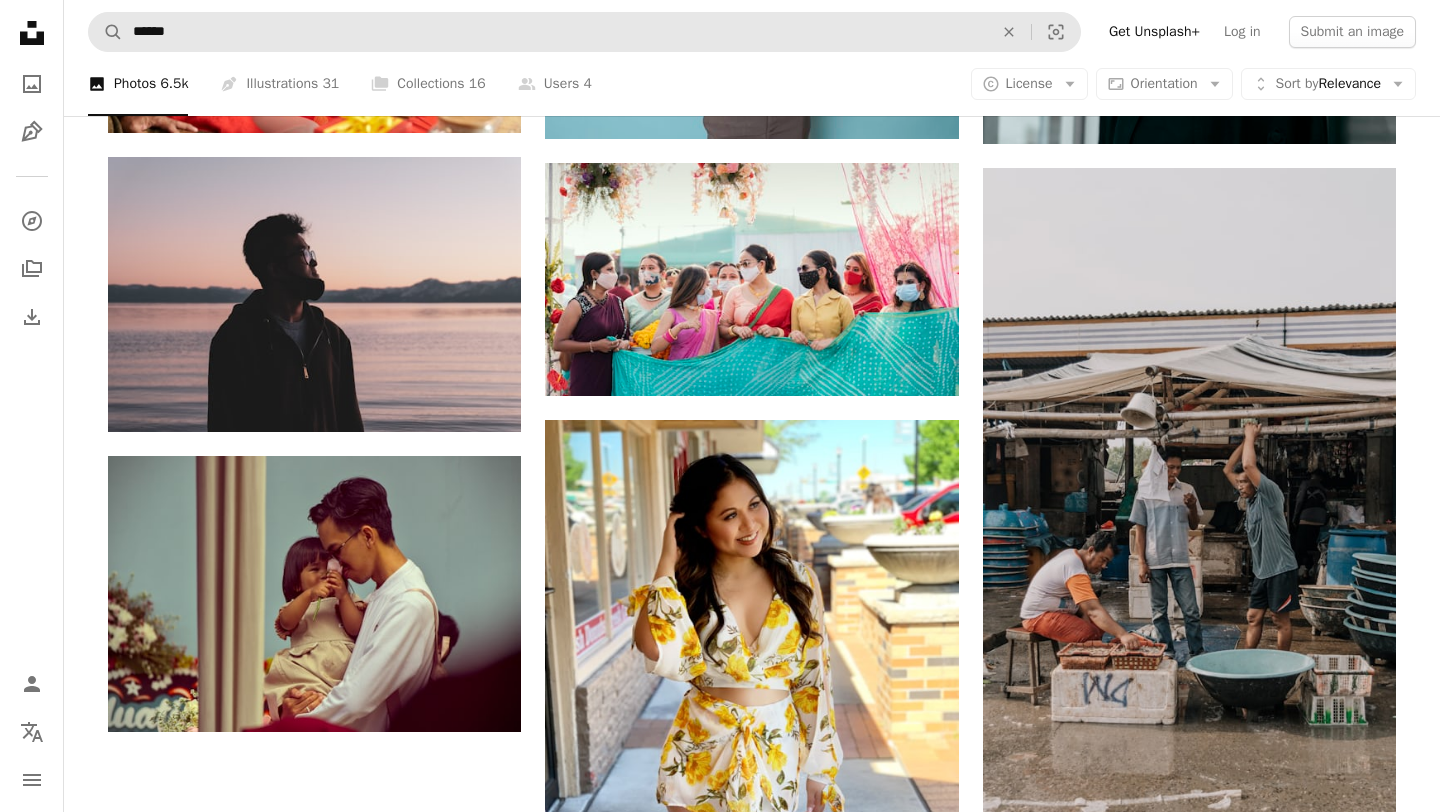 scroll, scrollTop: 1793, scrollLeft: 0, axis: vertical 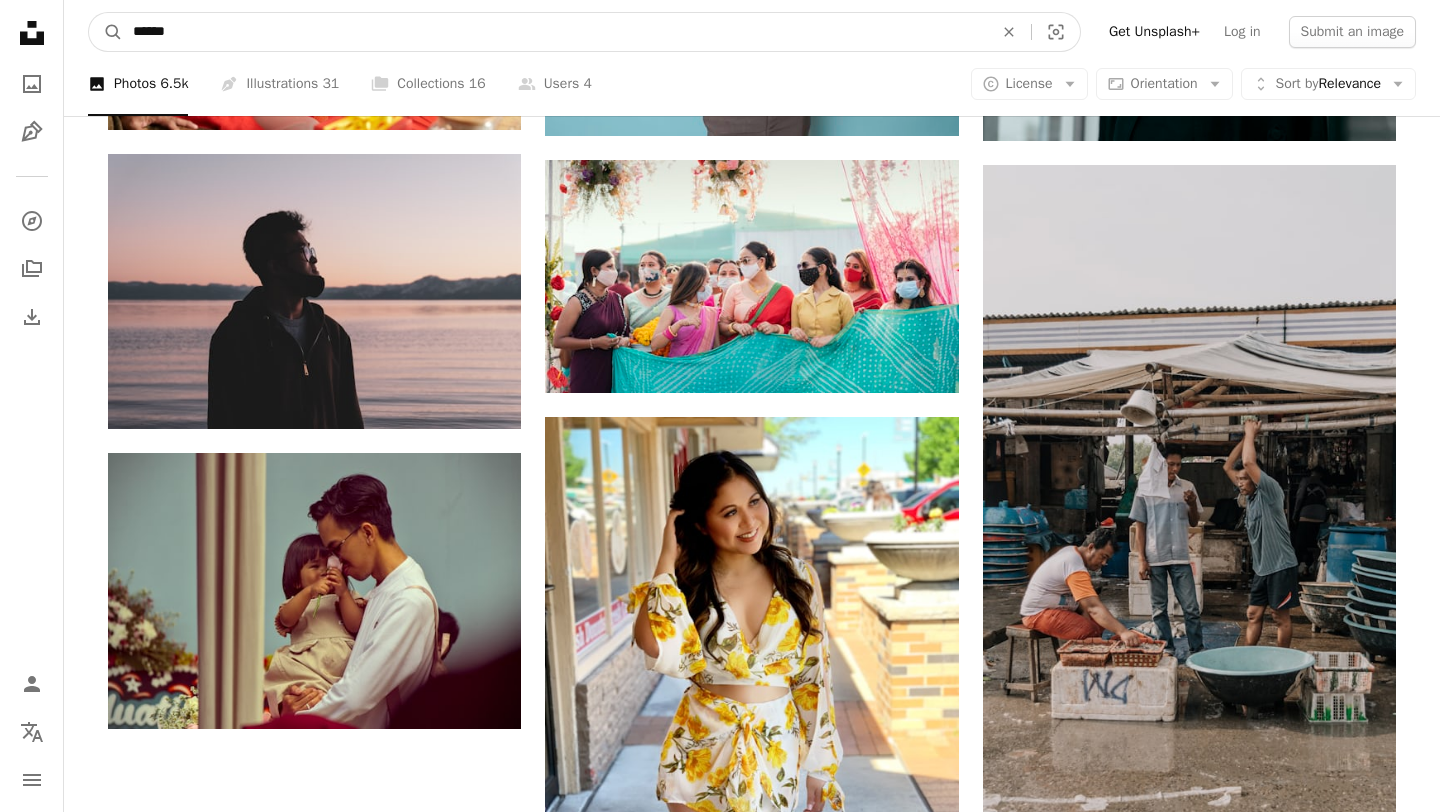 click on "******" at bounding box center (555, 32) 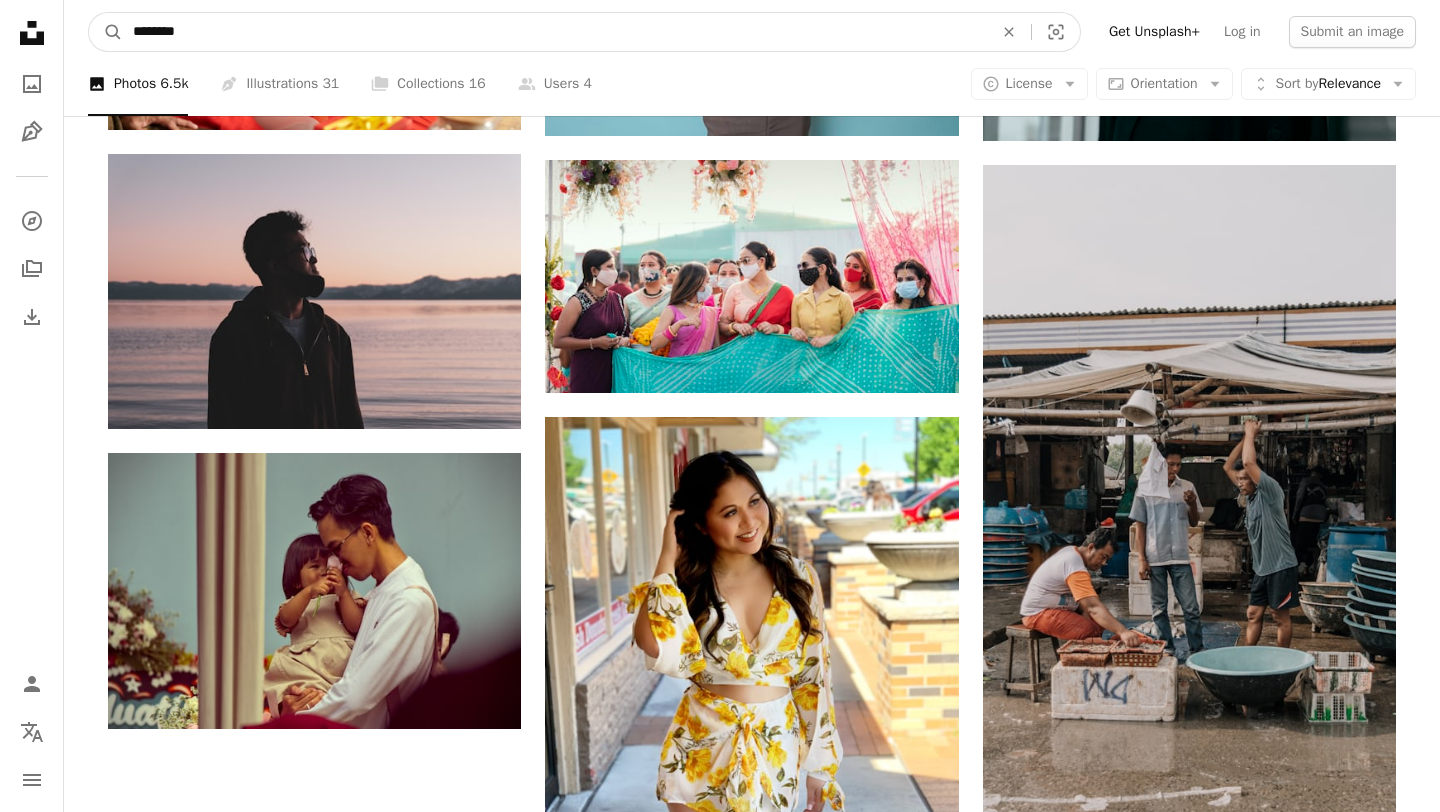 type on "*********" 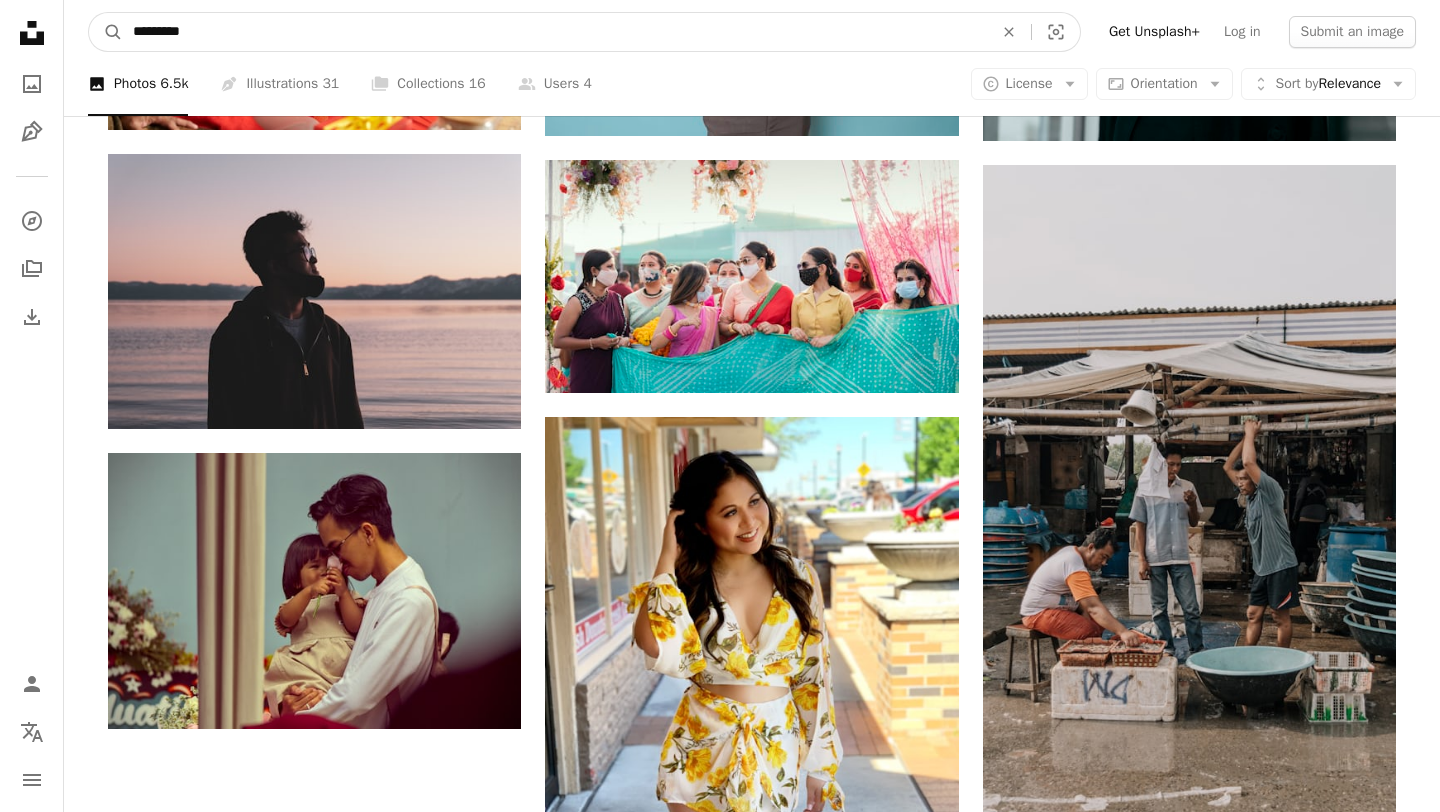 click on "A magnifying glass" at bounding box center [106, 32] 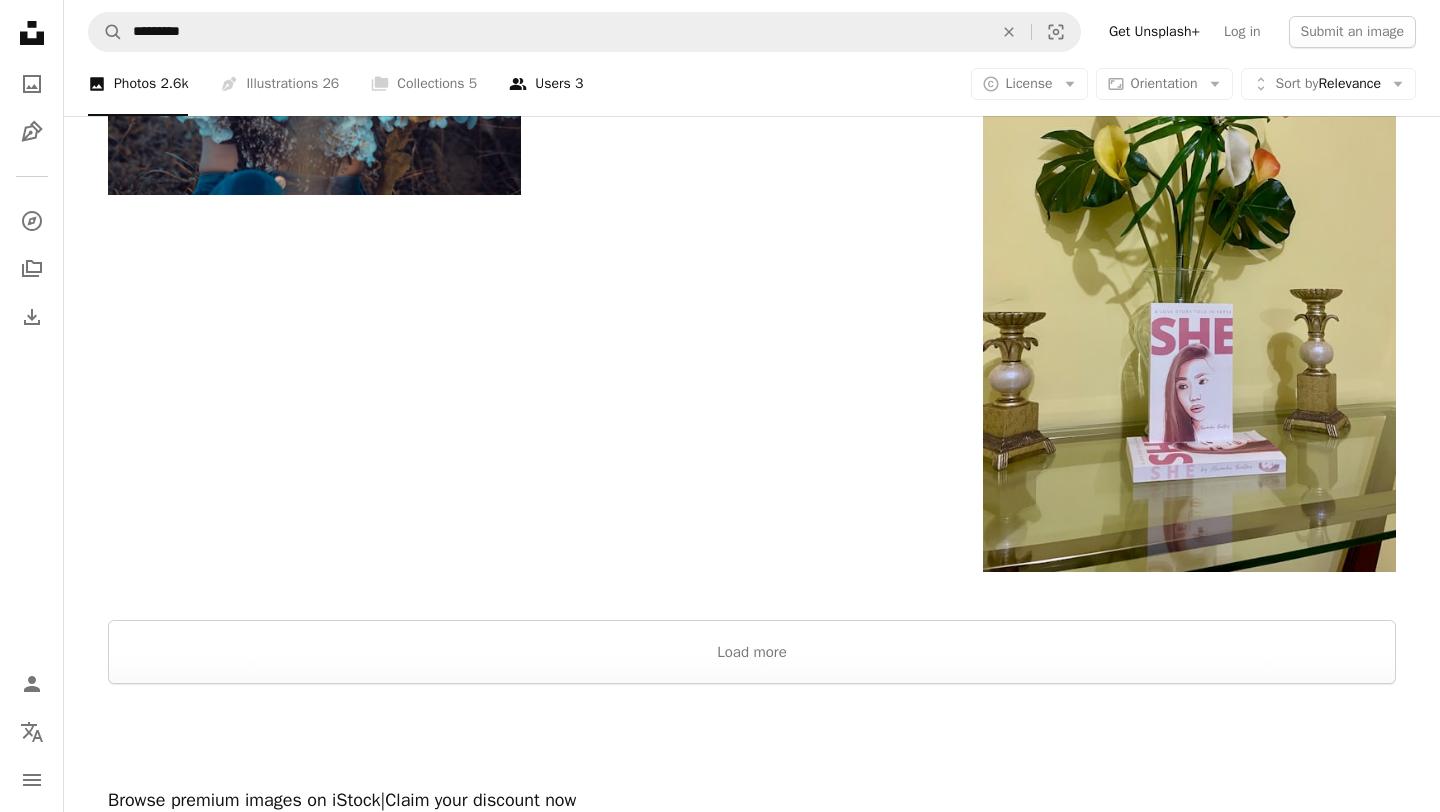 scroll, scrollTop: 3684, scrollLeft: 0, axis: vertical 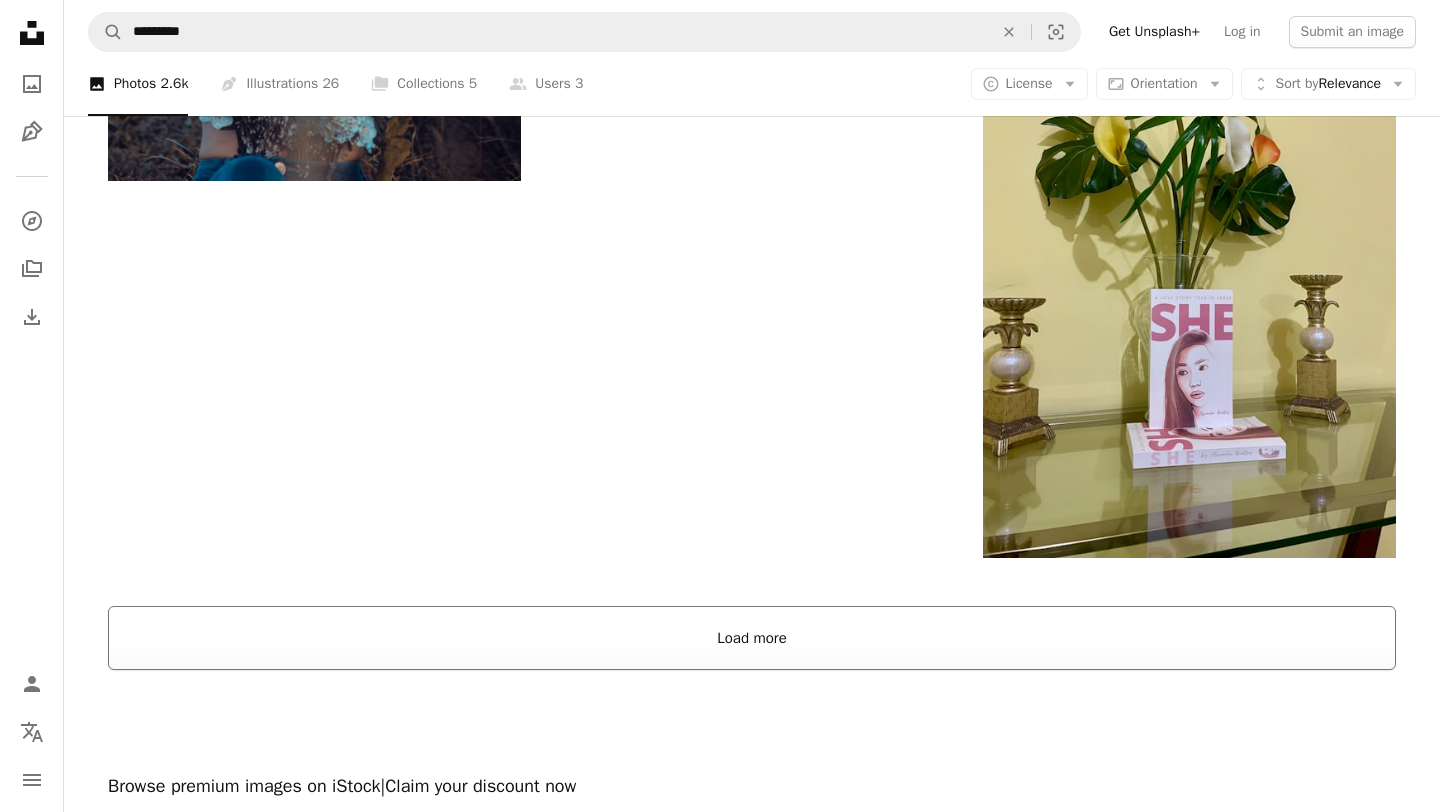 click on "Load more" at bounding box center [752, 638] 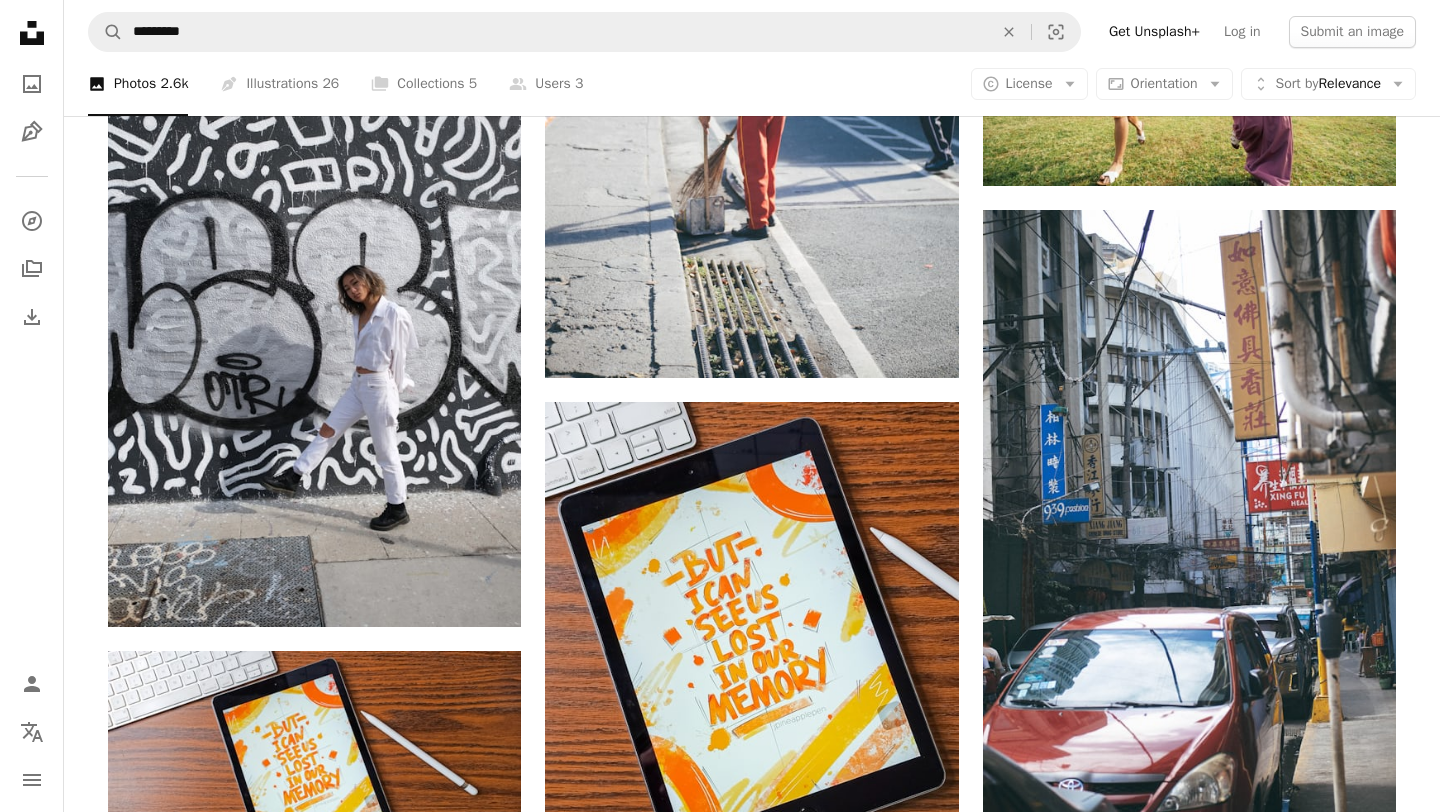 scroll, scrollTop: 39106, scrollLeft: 0, axis: vertical 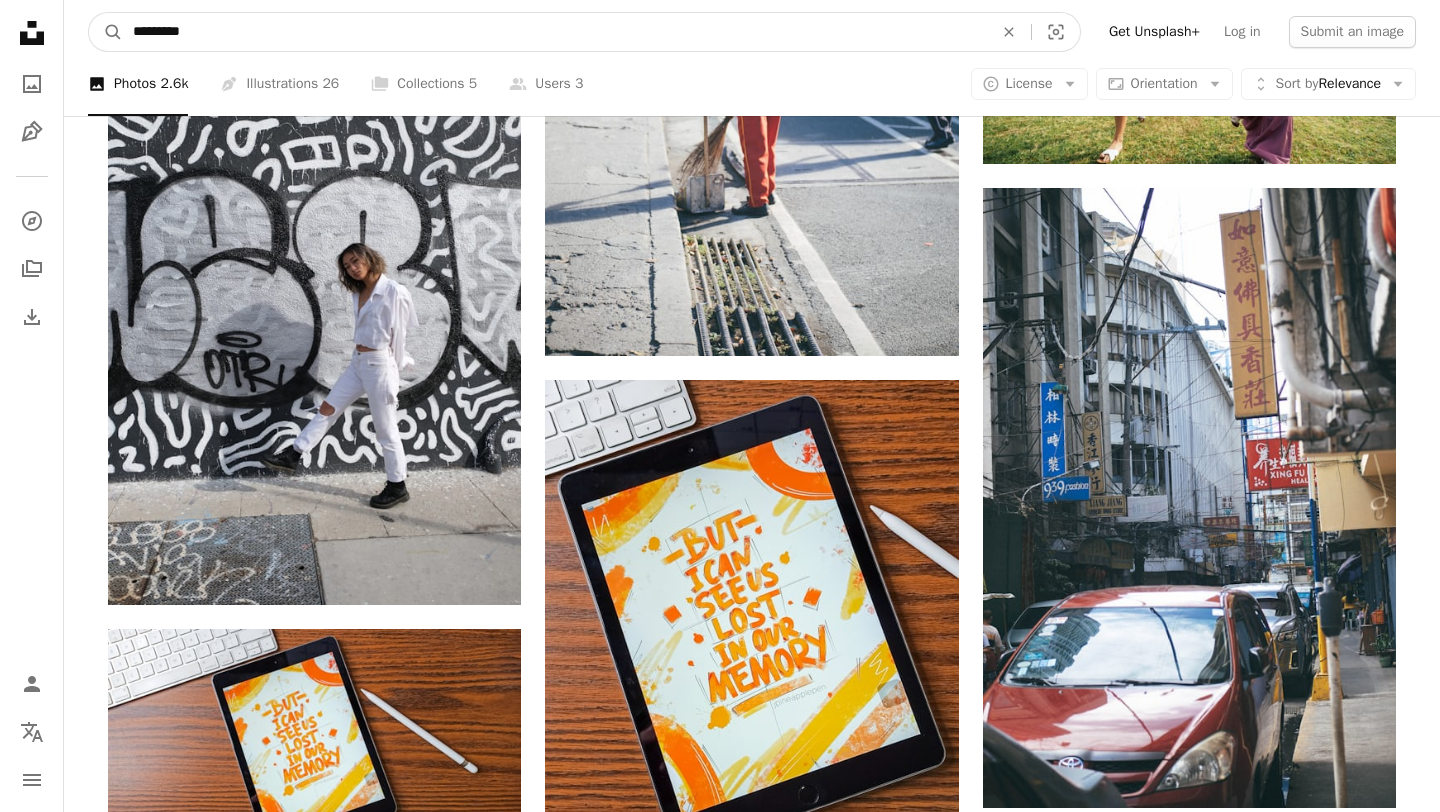 click on "*********" at bounding box center (555, 32) 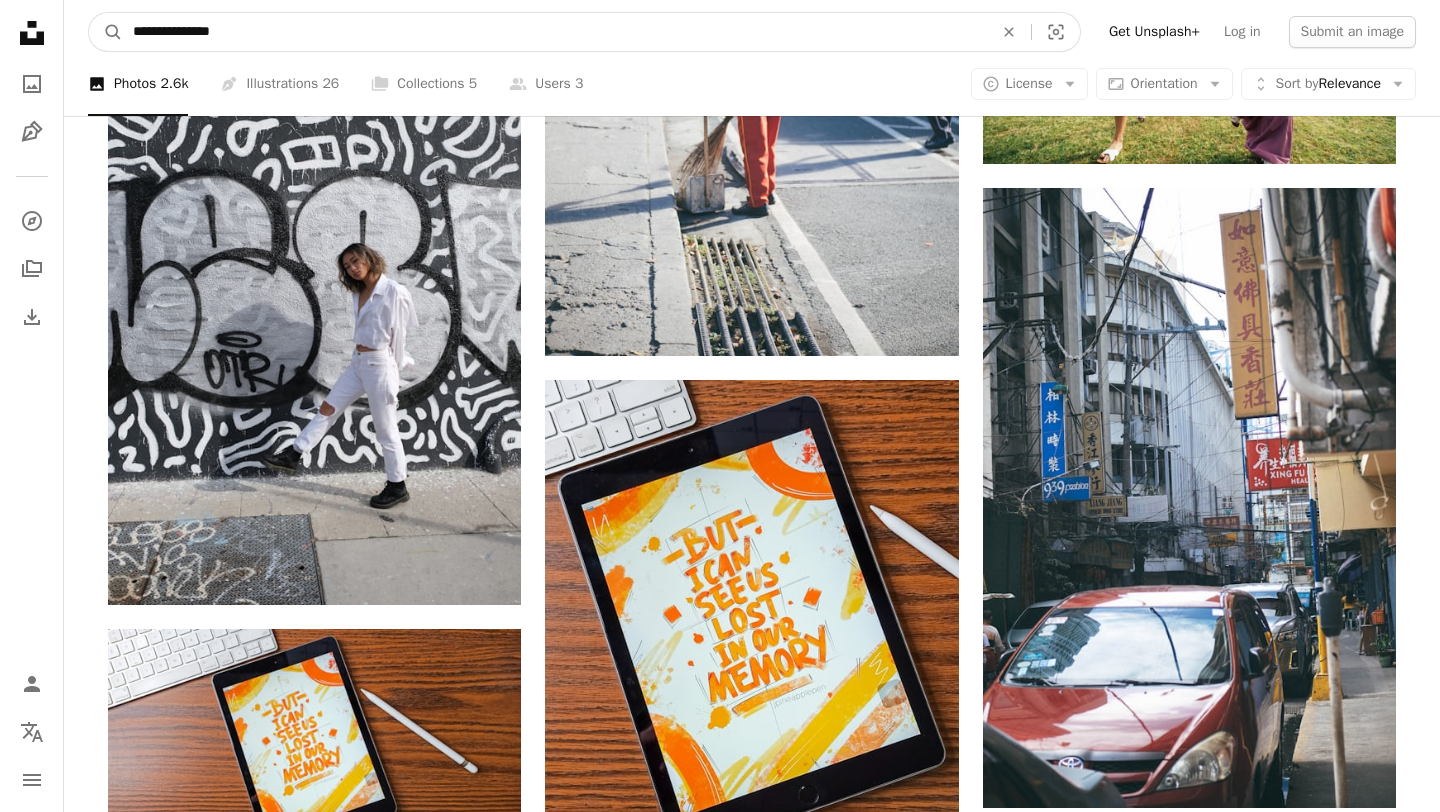 type on "**********" 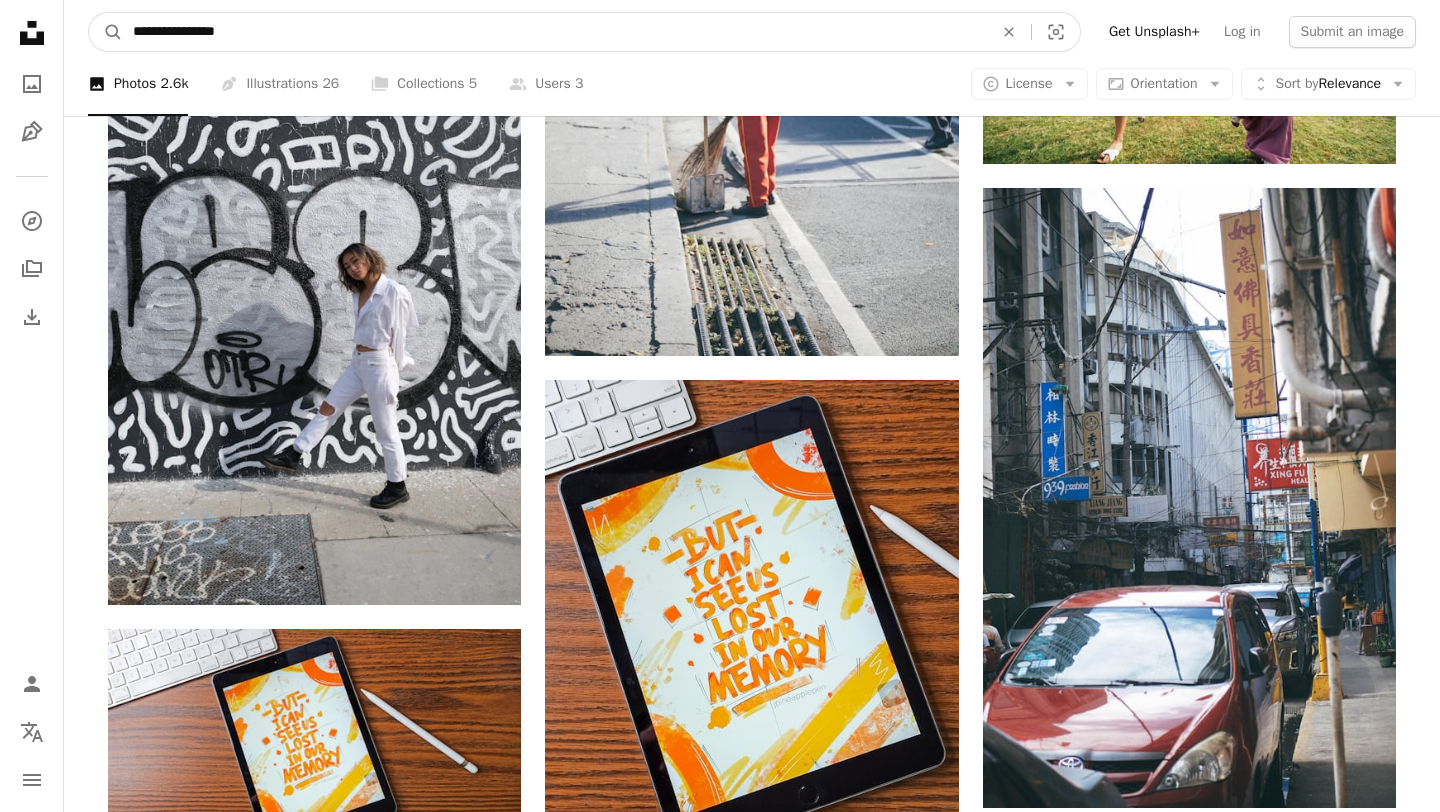 click on "A magnifying glass" at bounding box center (106, 32) 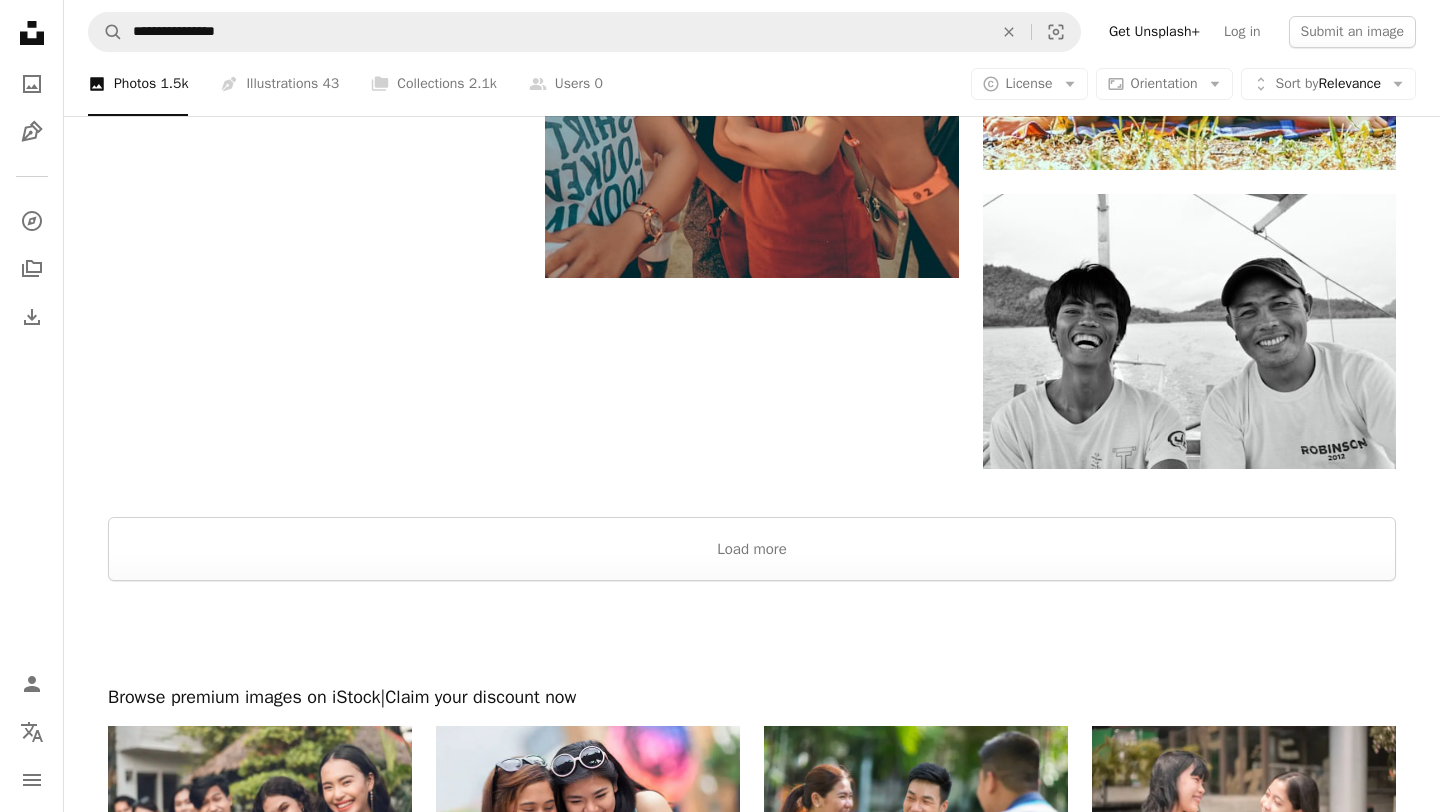 scroll, scrollTop: 2986, scrollLeft: 0, axis: vertical 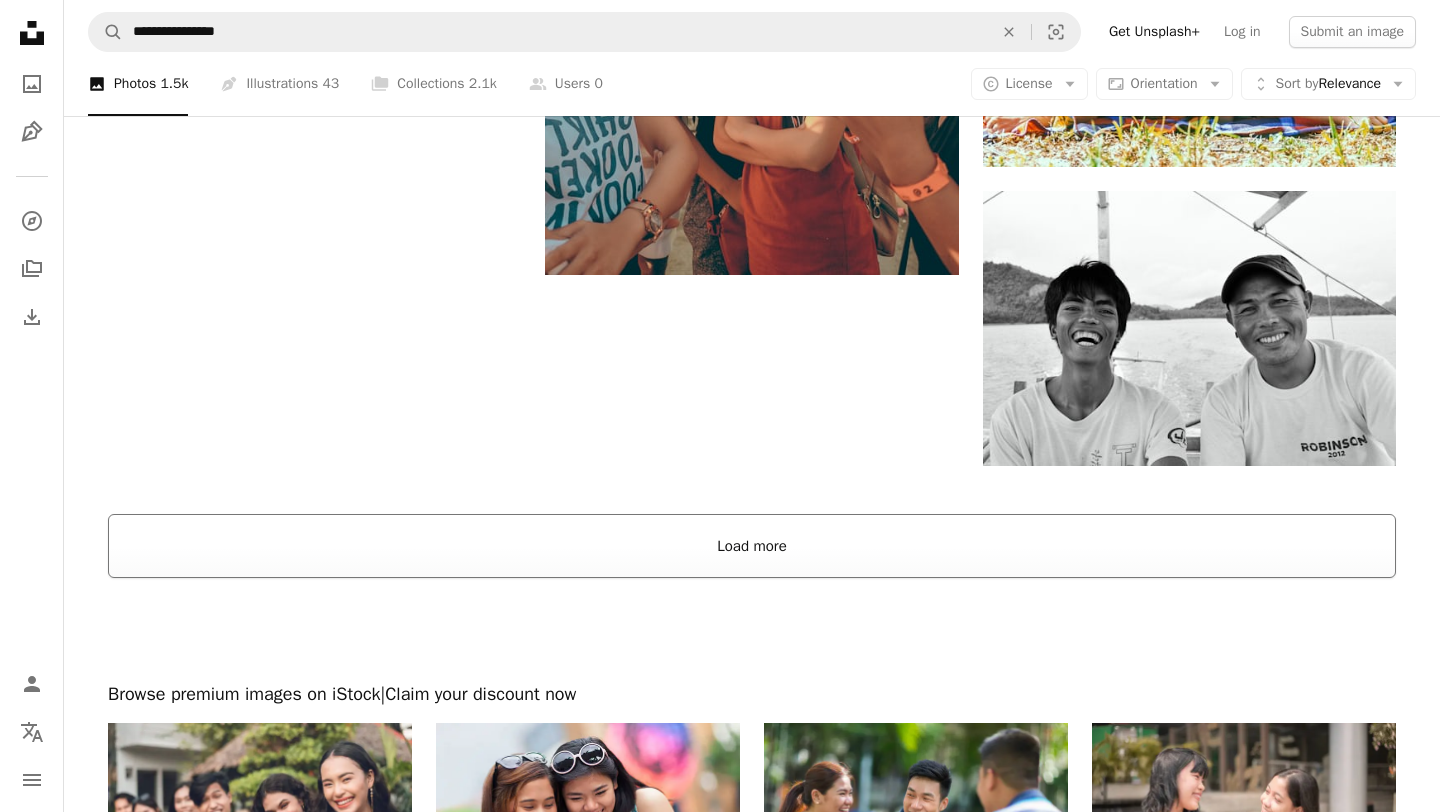 click on "Load more" at bounding box center (752, 546) 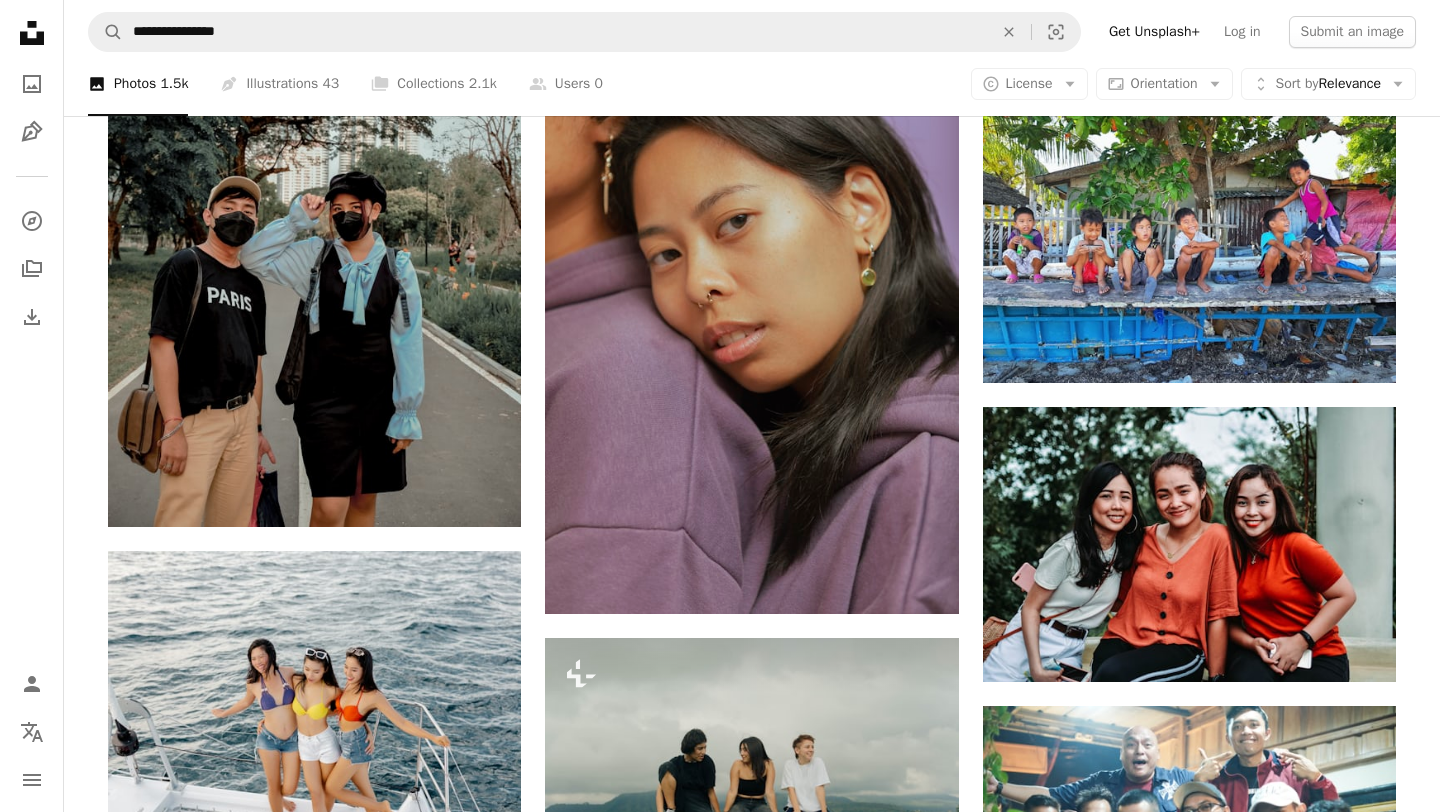 scroll, scrollTop: 12365, scrollLeft: 0, axis: vertical 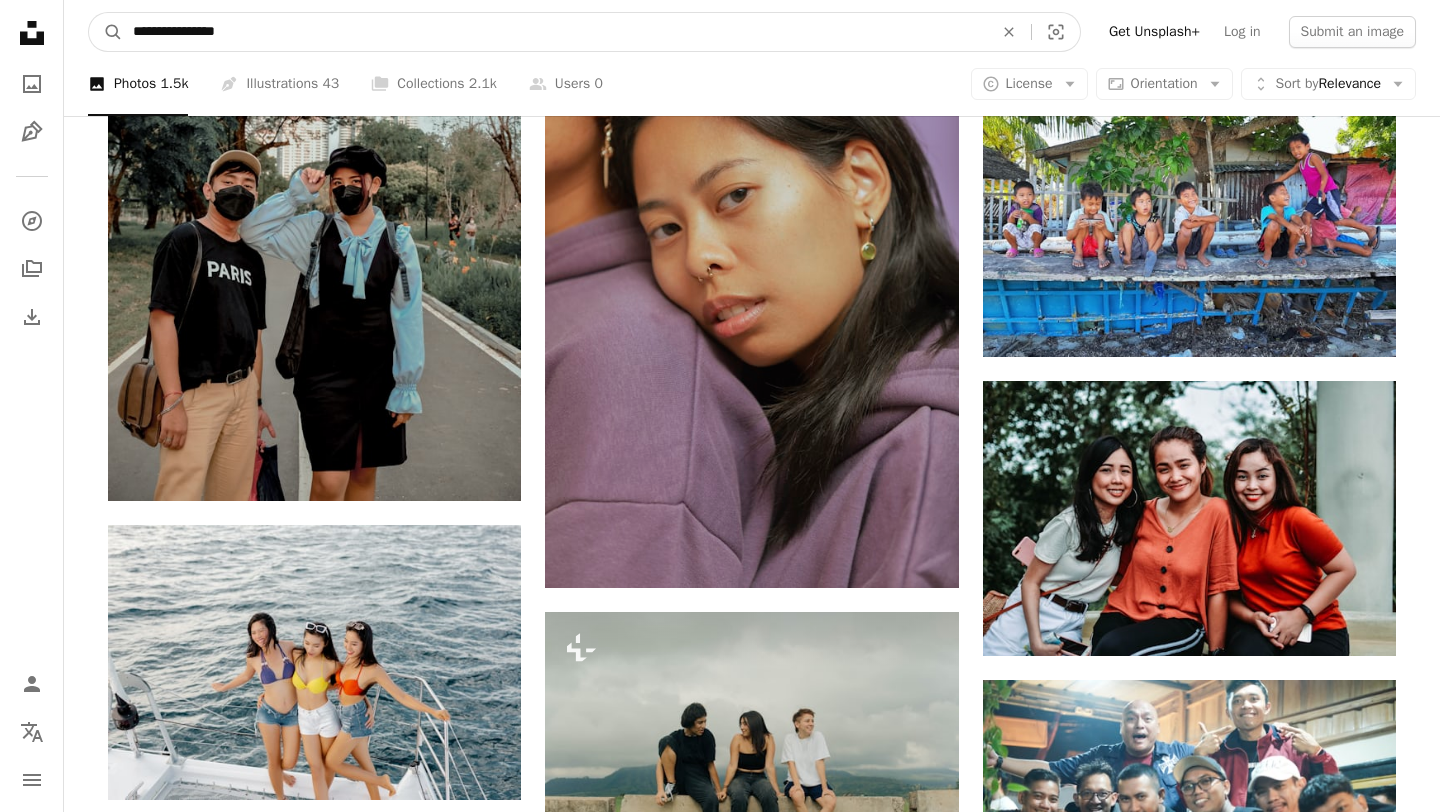 click on "**********" at bounding box center [555, 32] 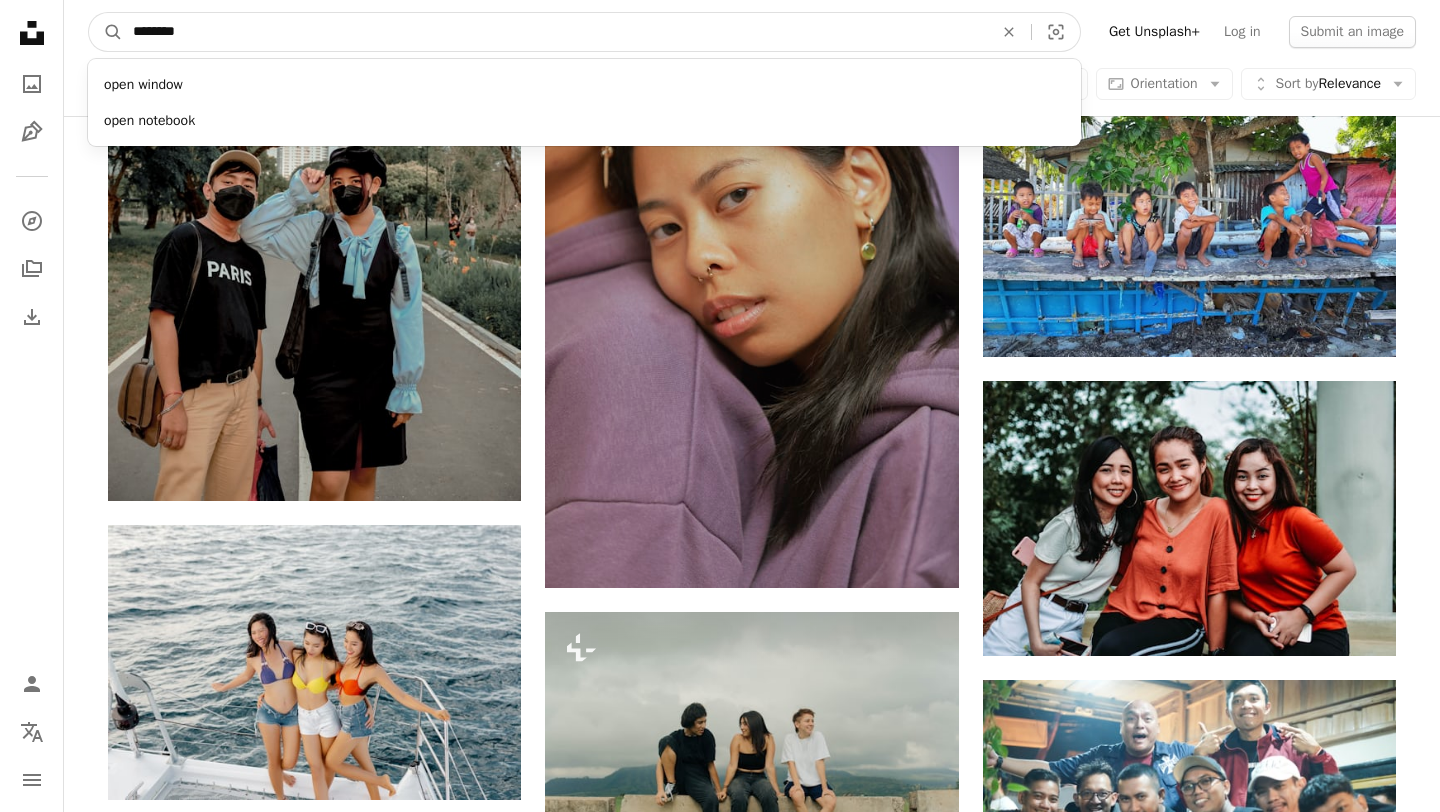 type on "*********" 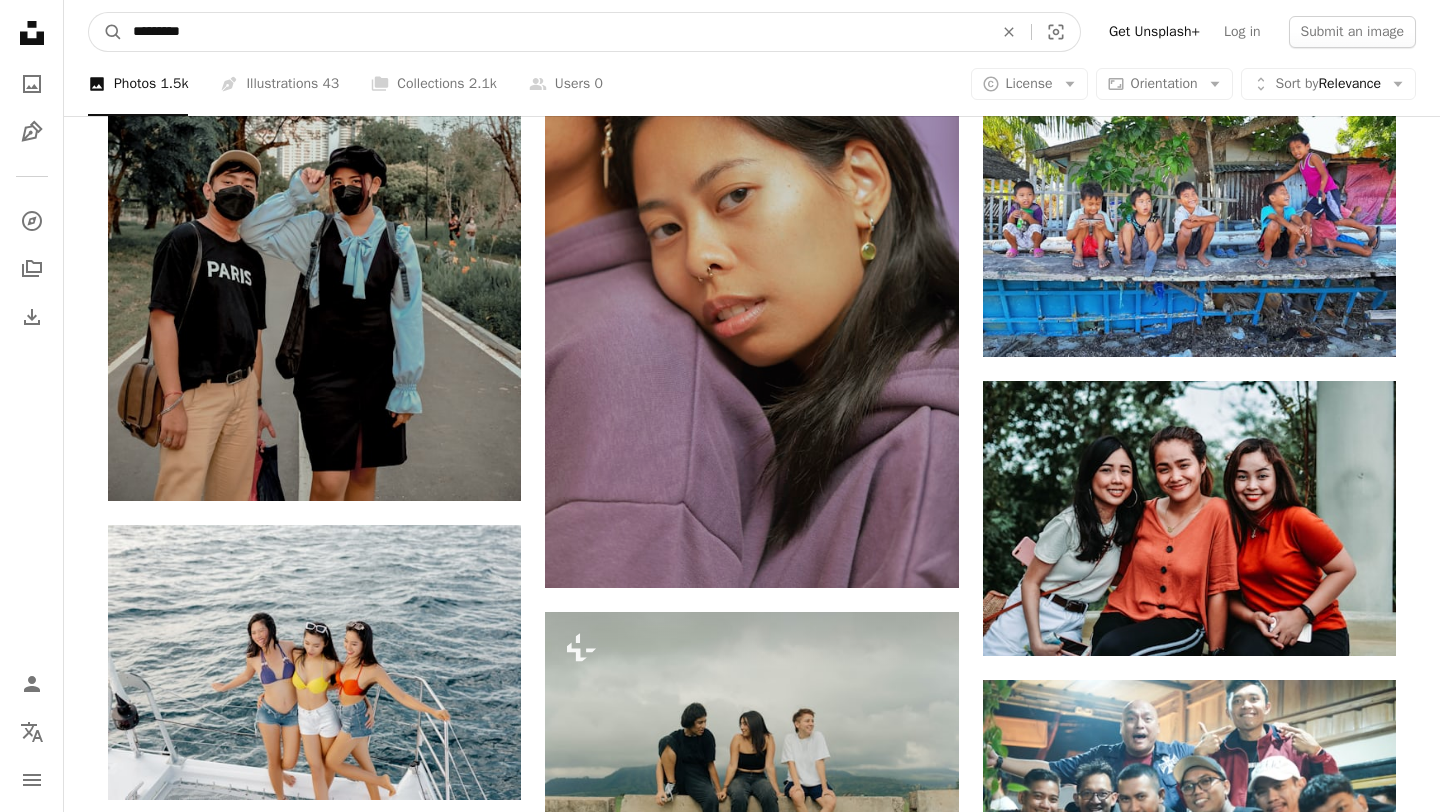 click on "A magnifying glass" at bounding box center [106, 32] 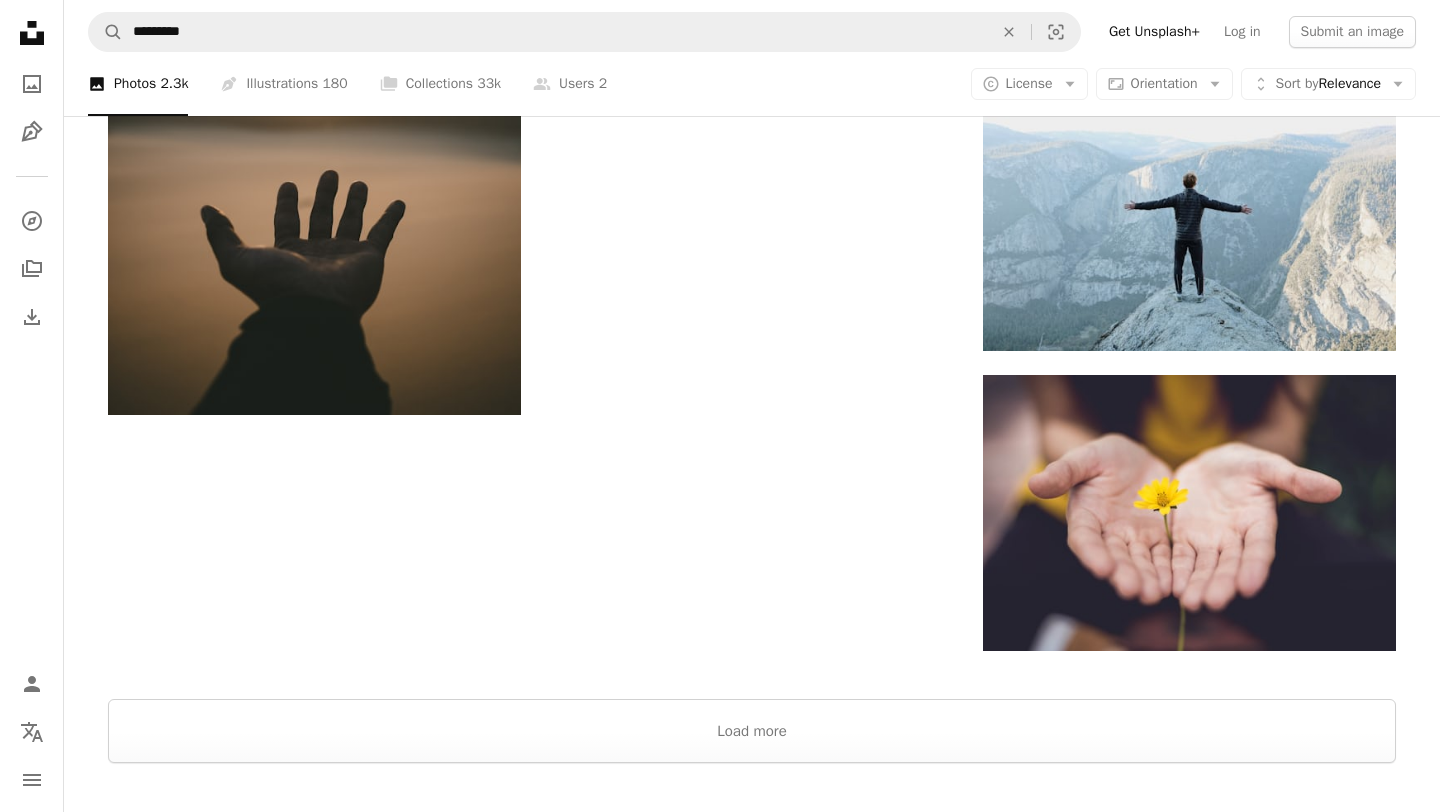 scroll, scrollTop: 2897, scrollLeft: 0, axis: vertical 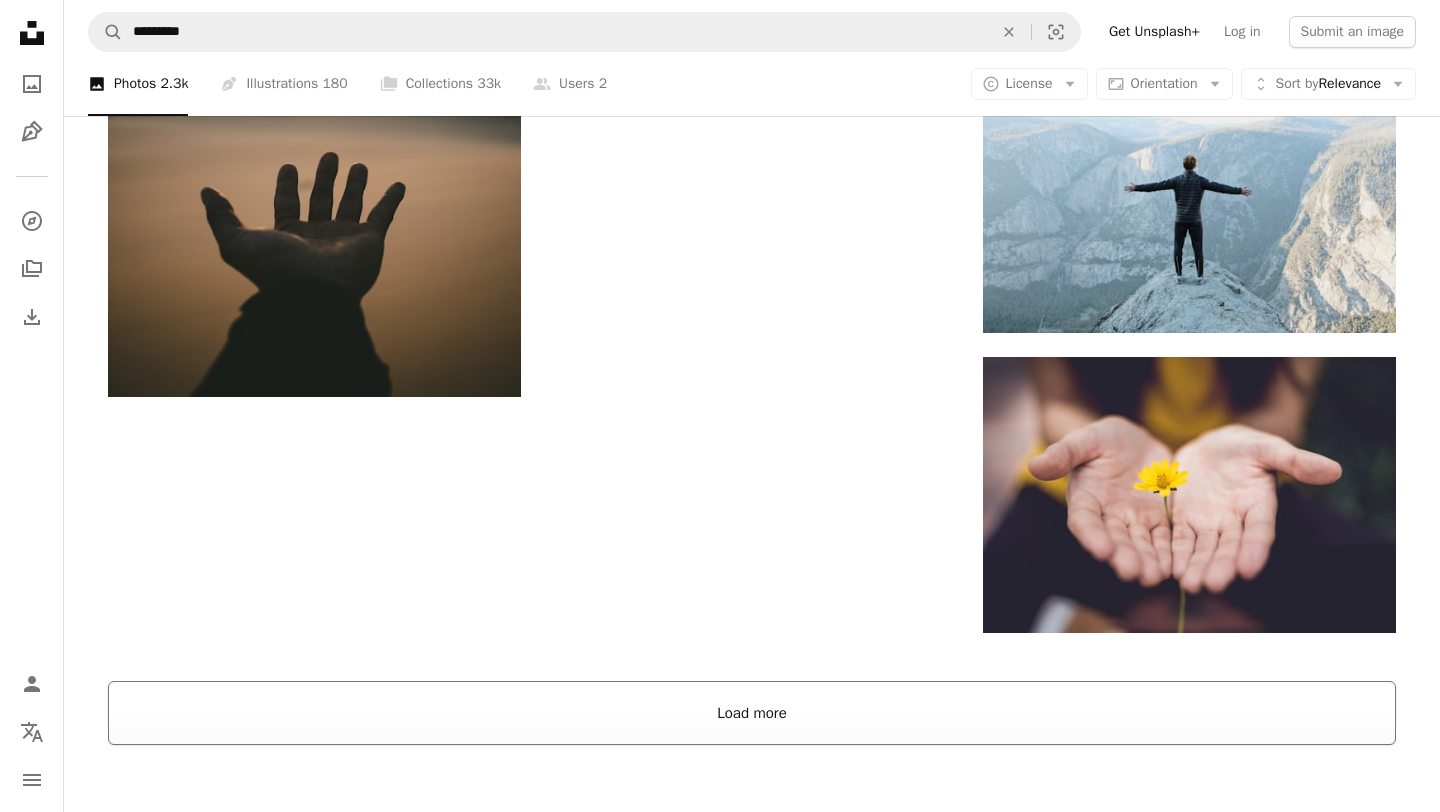 click on "Load more" at bounding box center [752, 713] 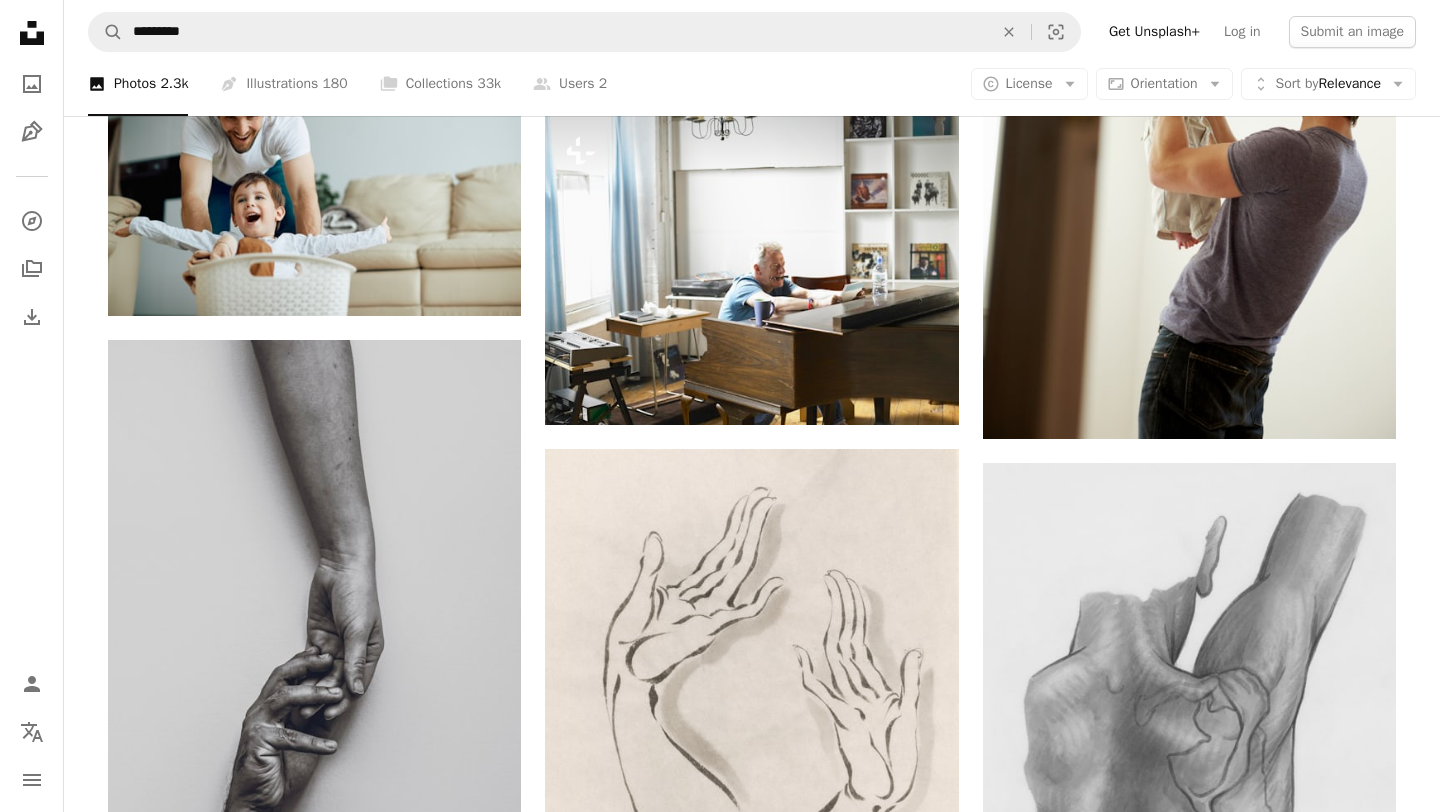 scroll, scrollTop: 8035, scrollLeft: 0, axis: vertical 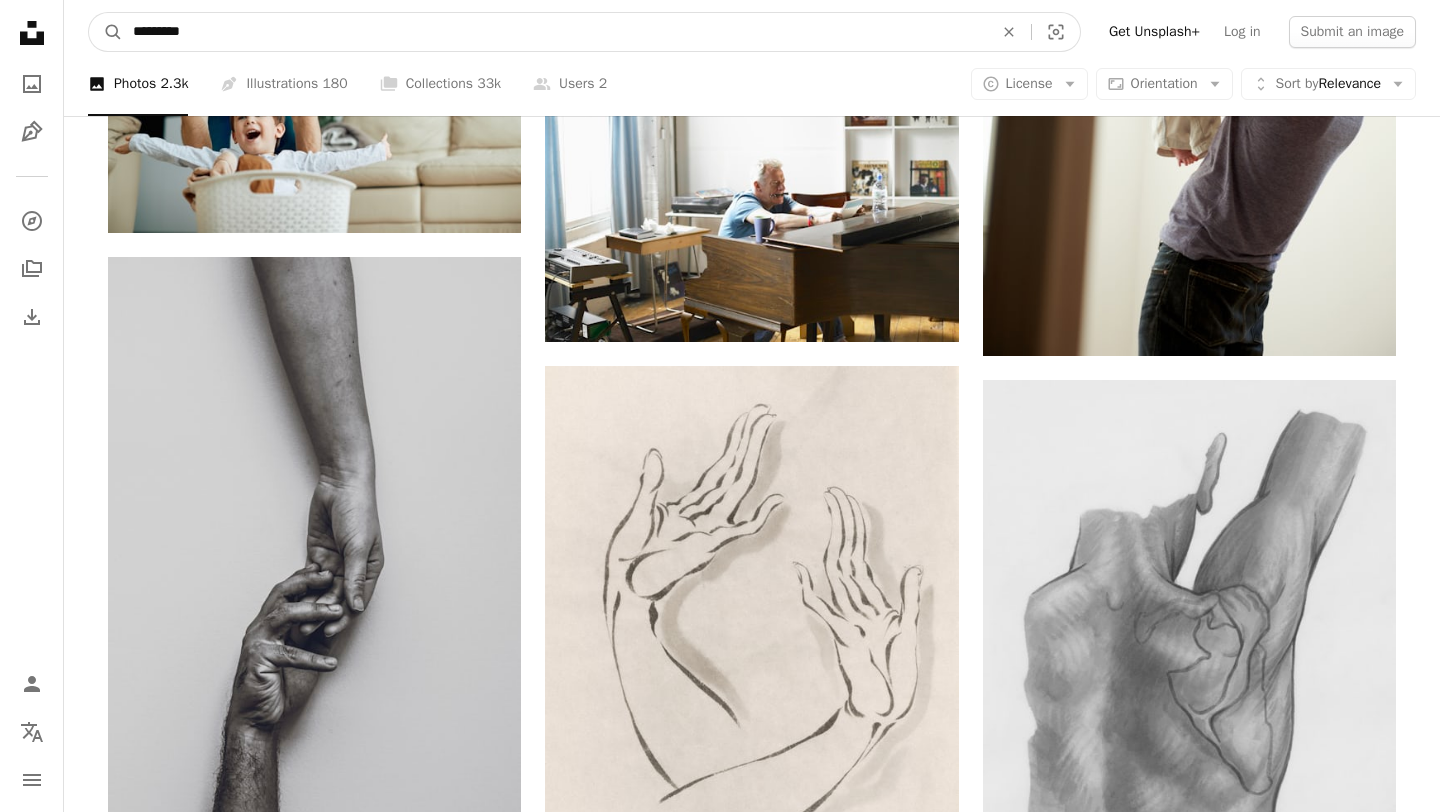 click on "*********" at bounding box center [555, 32] 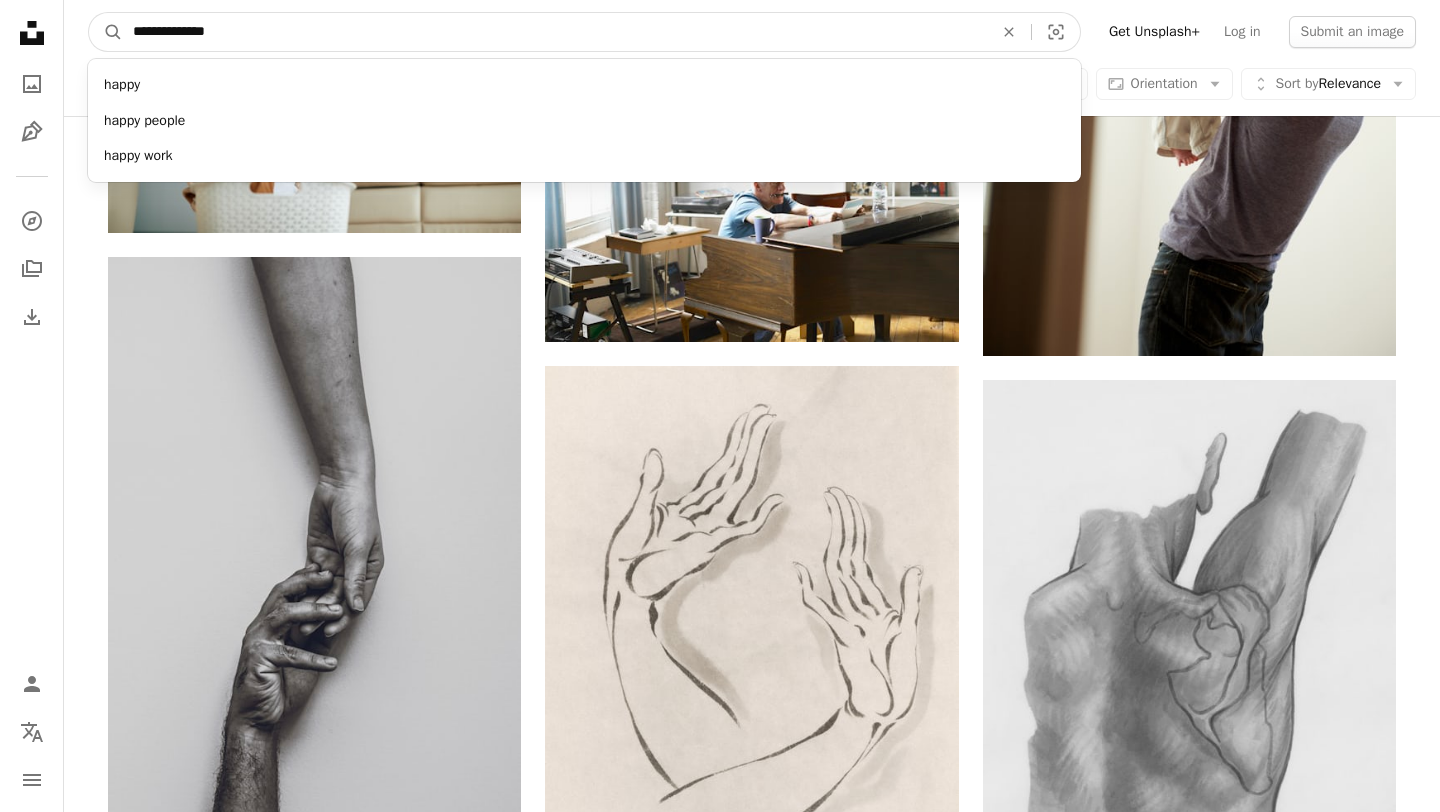 type on "**********" 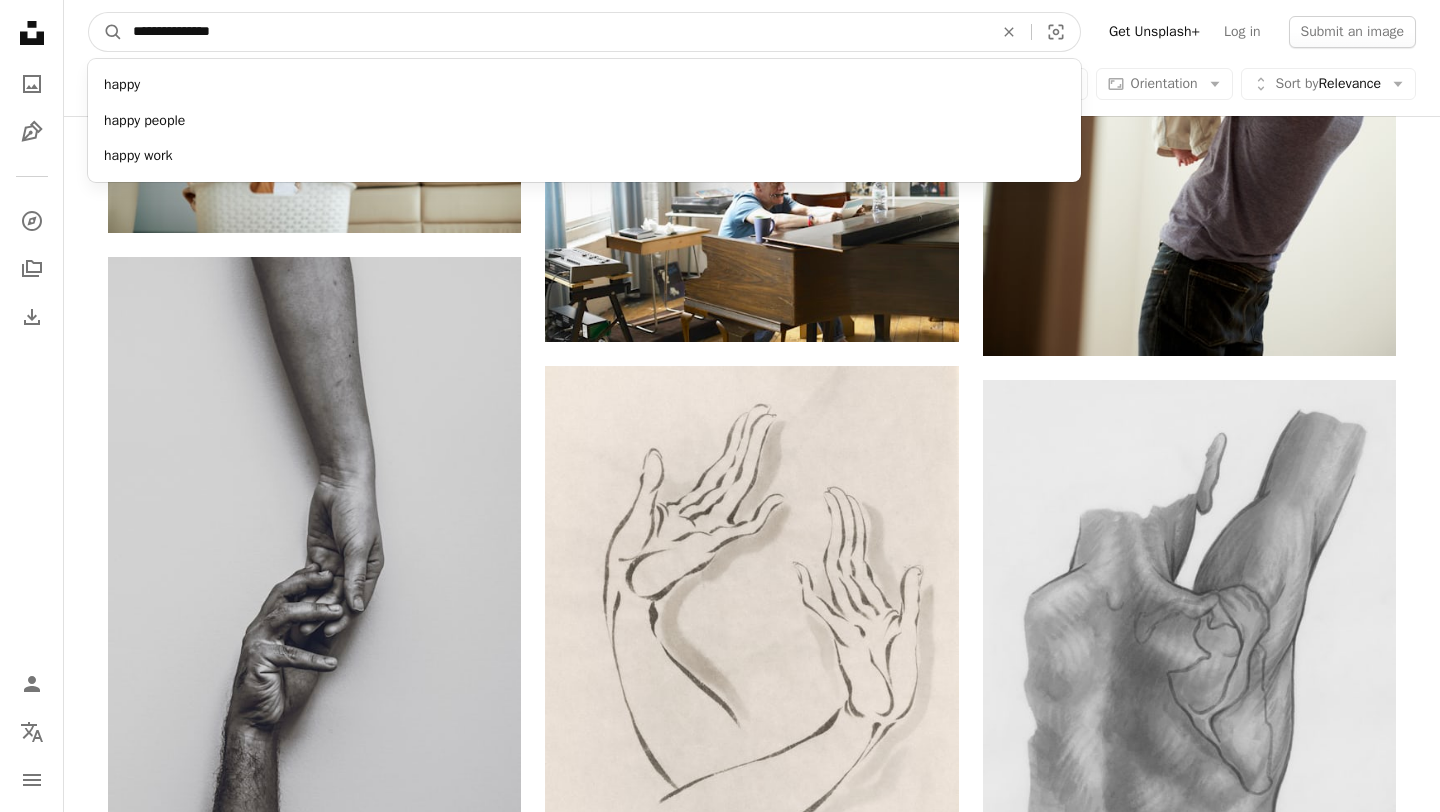 click on "A magnifying glass" at bounding box center [106, 32] 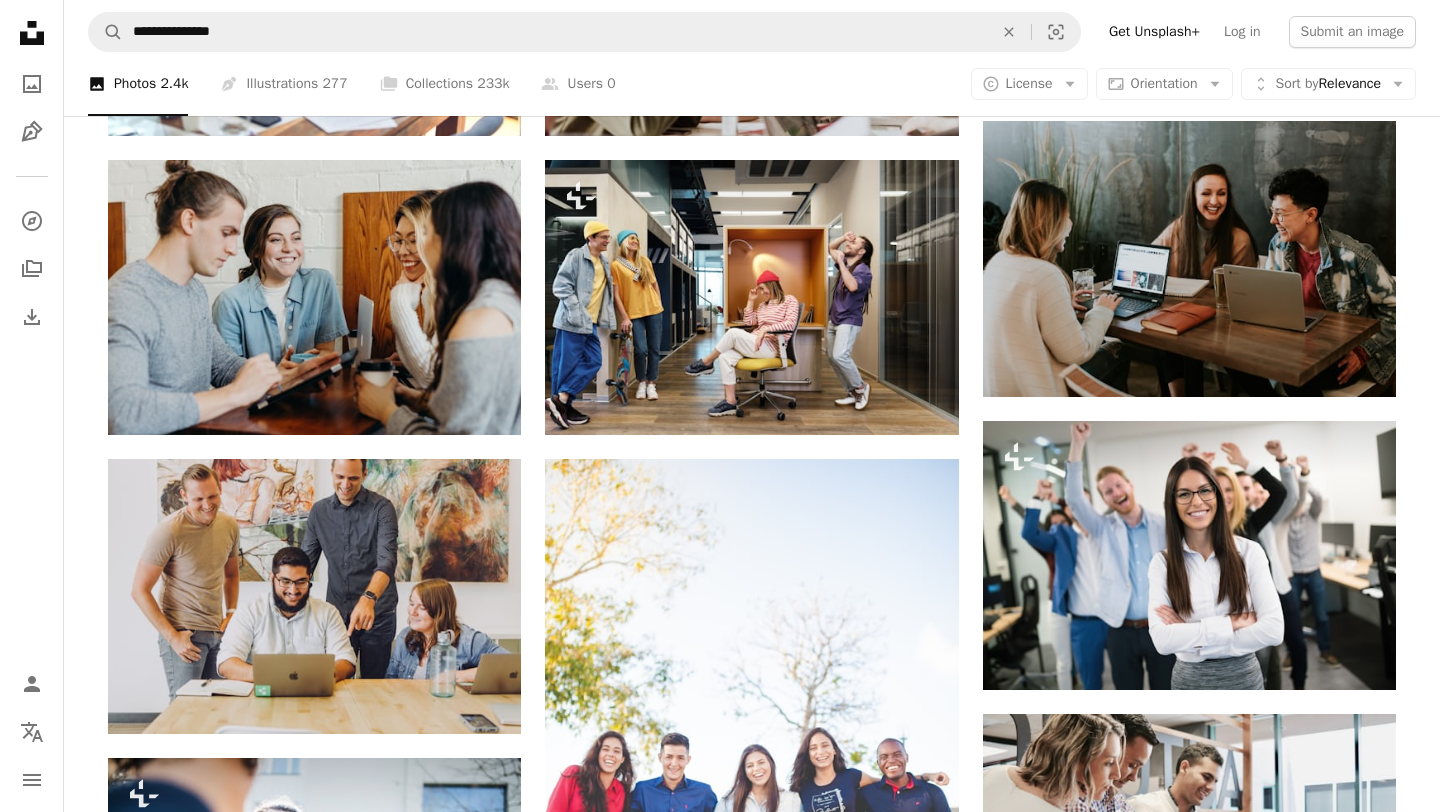 scroll, scrollTop: 0, scrollLeft: 0, axis: both 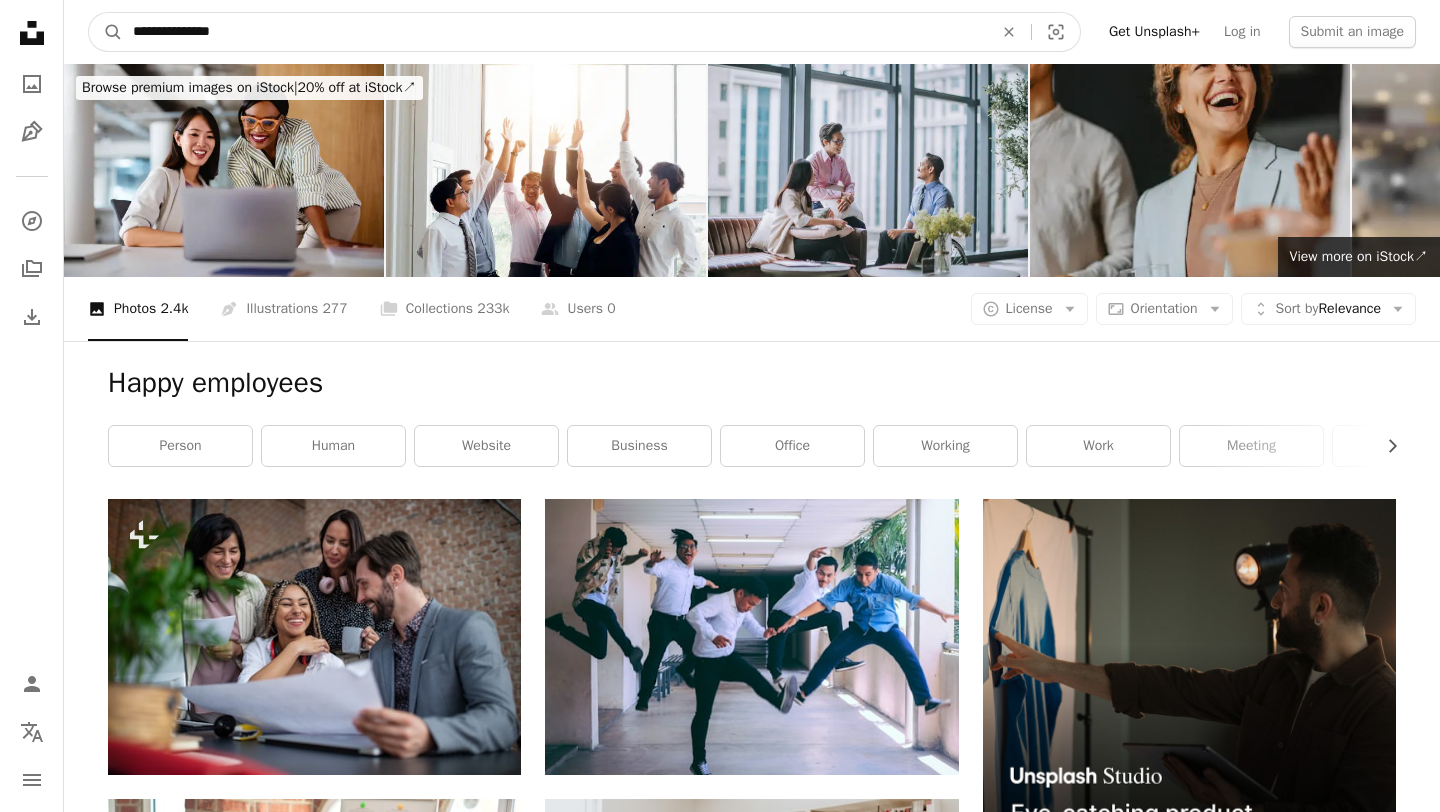 click on "**********" at bounding box center [555, 32] 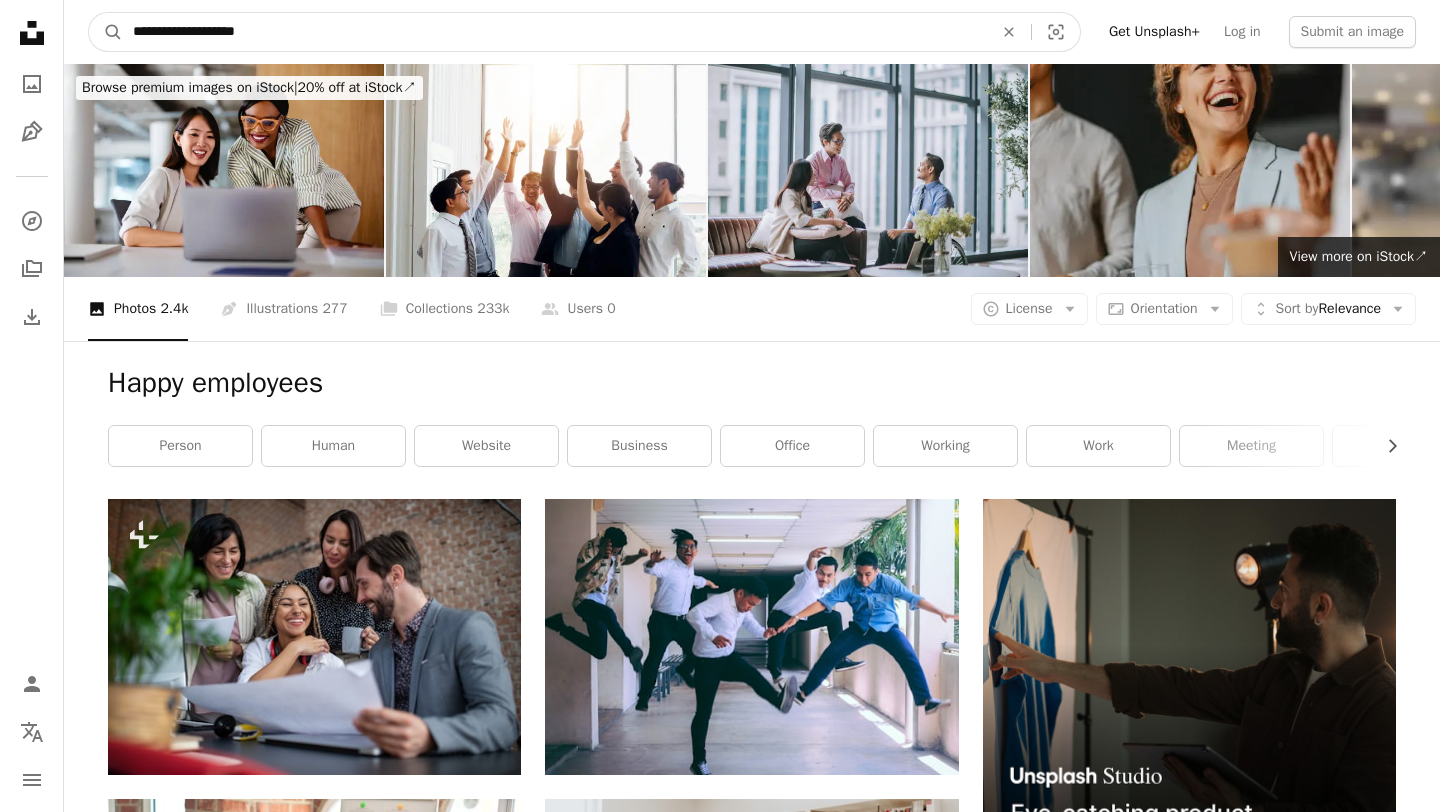 type on "**********" 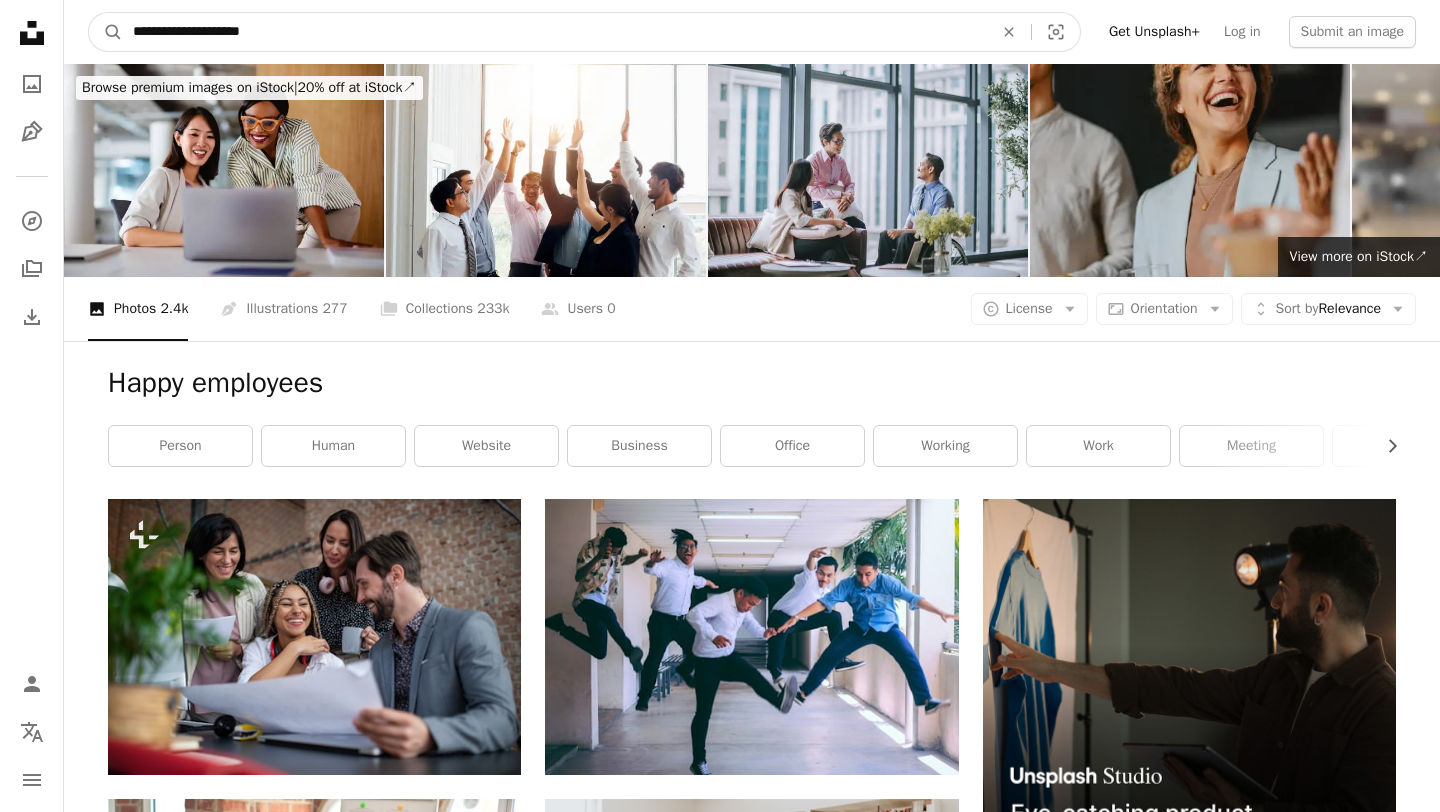 click on "A magnifying glass" at bounding box center [106, 32] 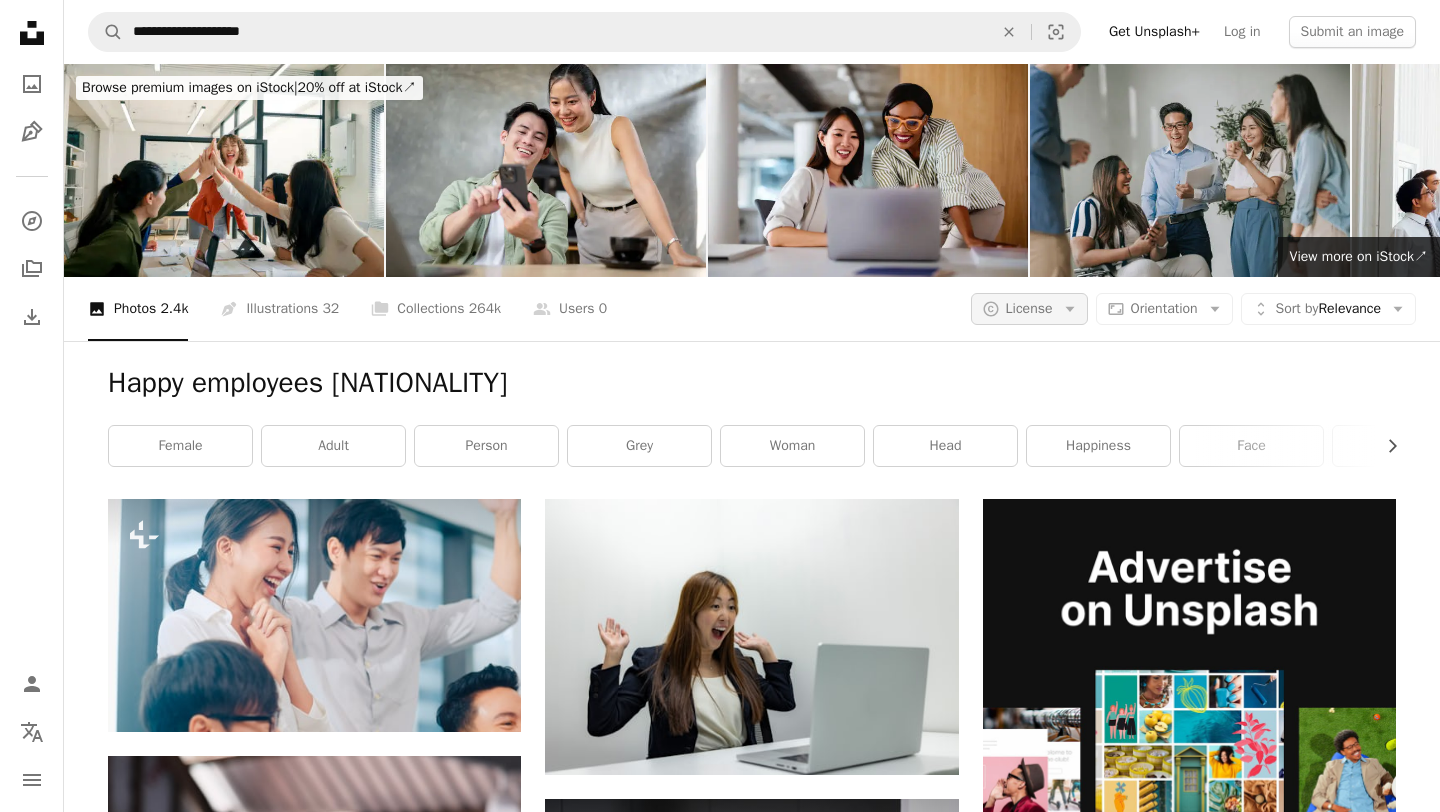 click on "A copyright icon © License Arrow down" at bounding box center [1029, 309] 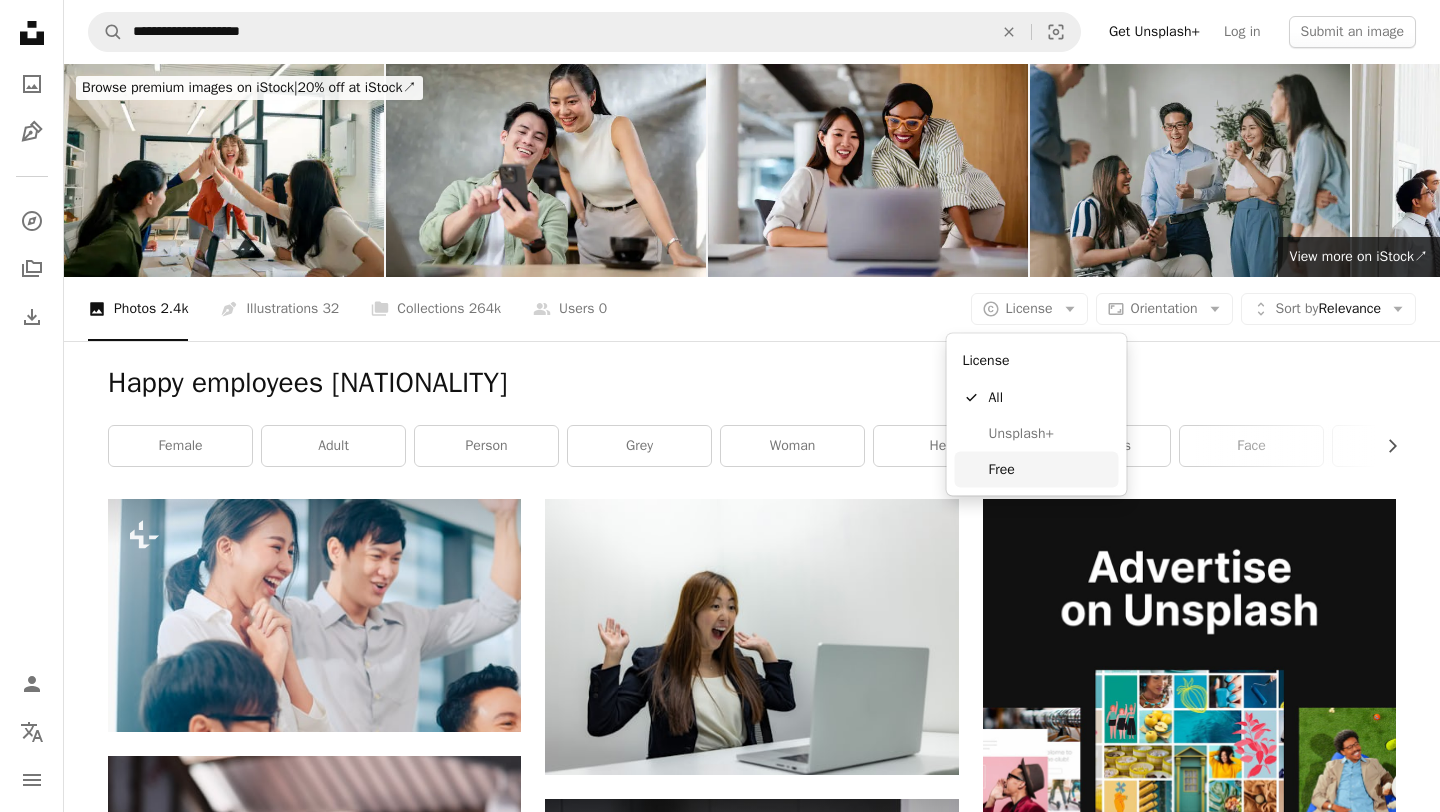 click on "Free" at bounding box center (1050, 469) 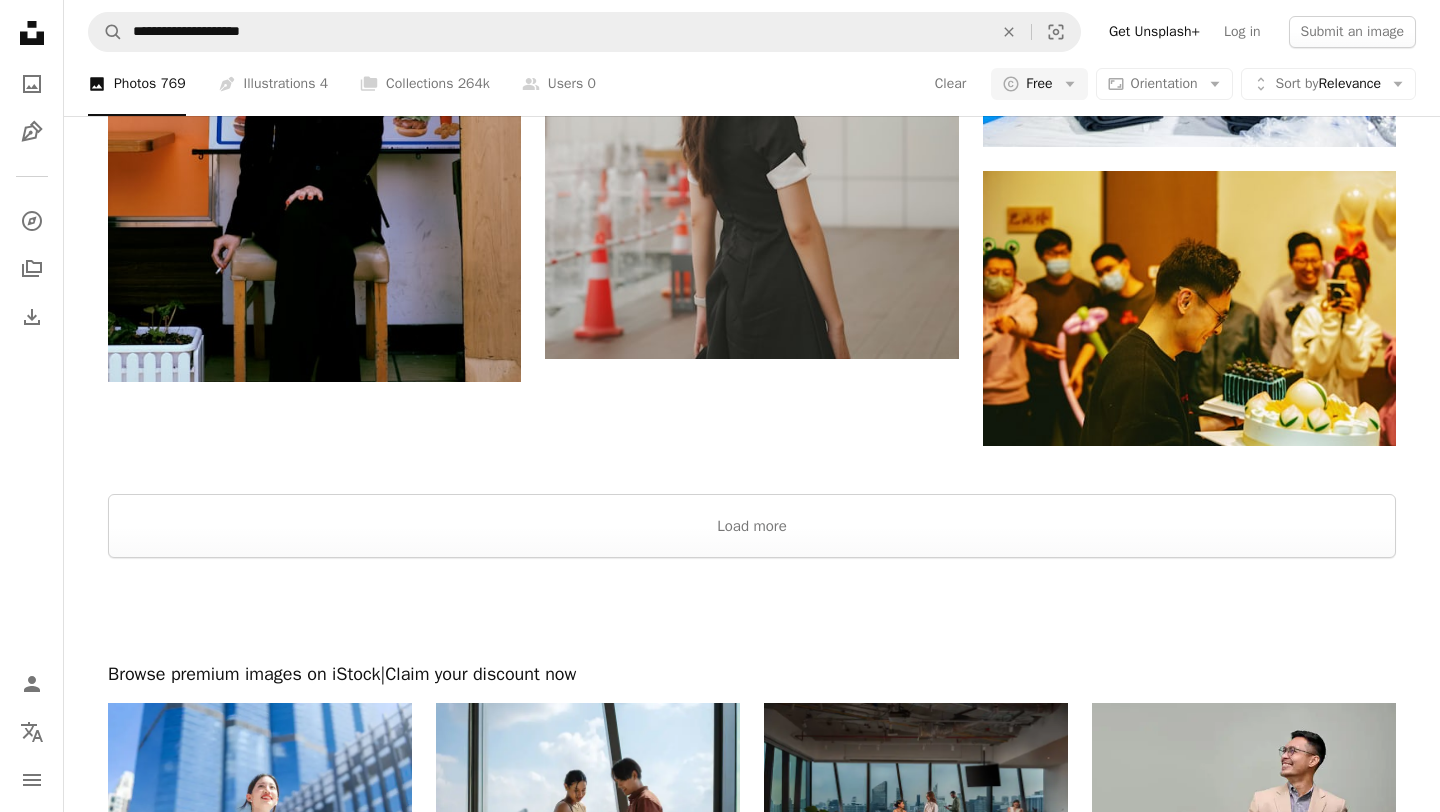 scroll, scrollTop: 3127, scrollLeft: 0, axis: vertical 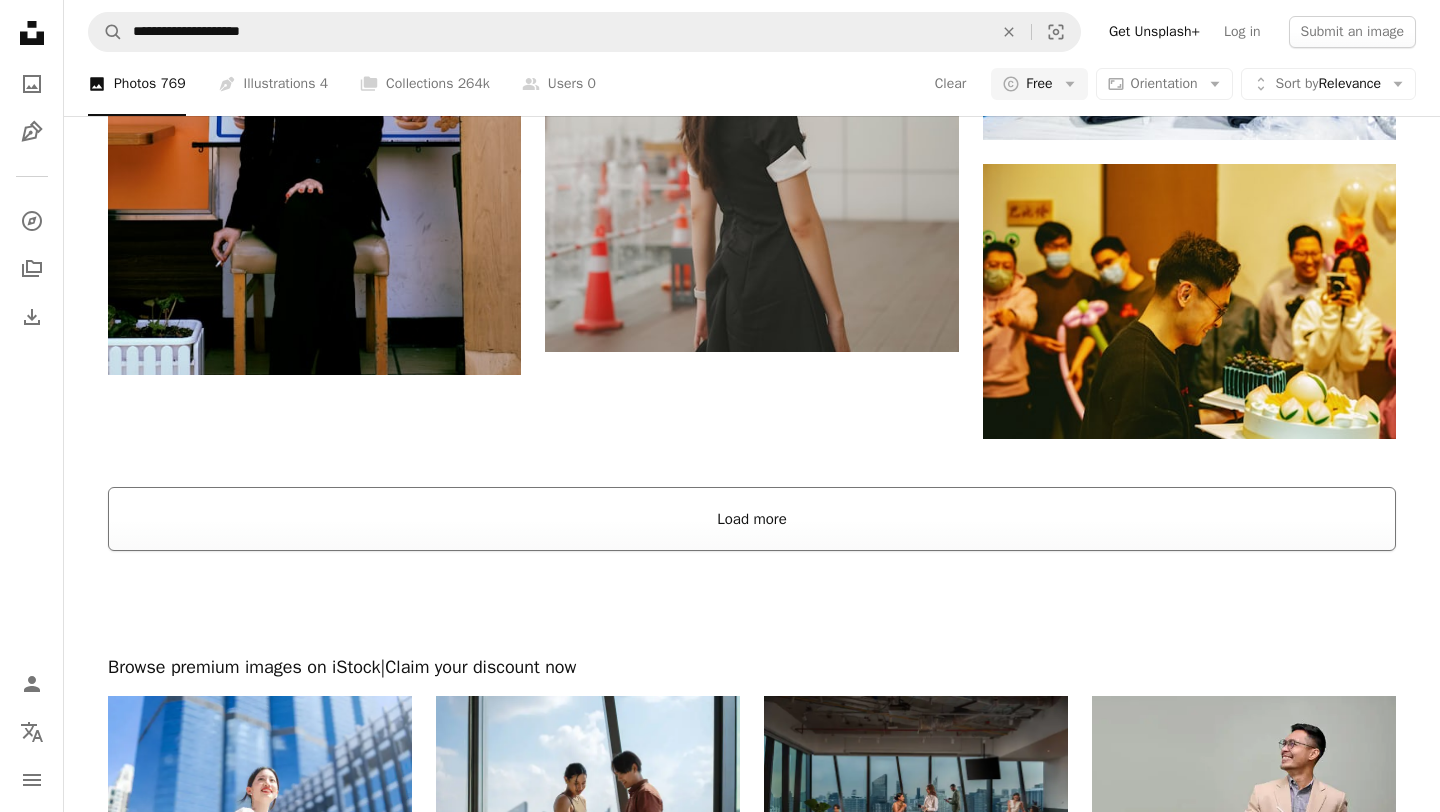 click on "Load more" at bounding box center (752, 519) 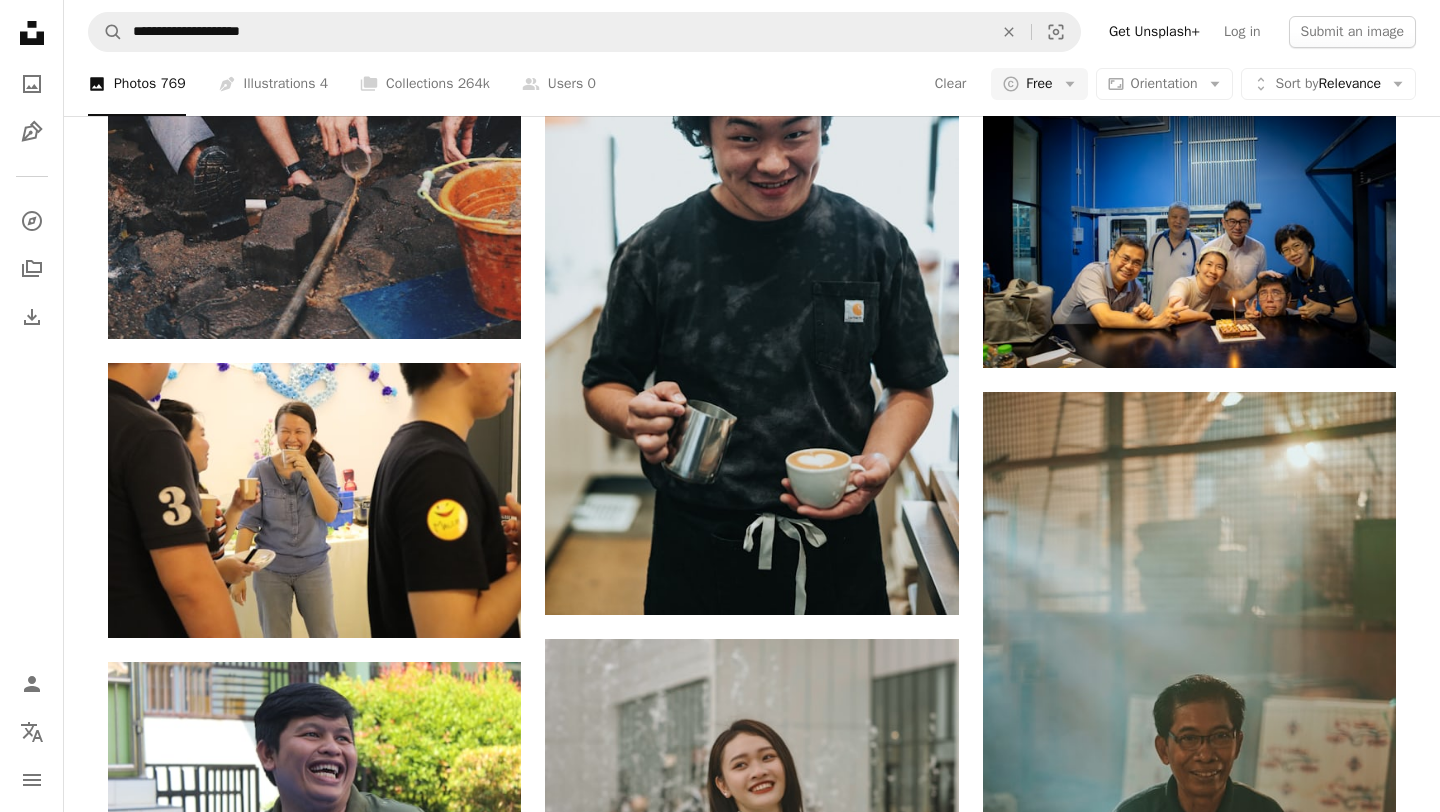 scroll, scrollTop: 3561, scrollLeft: 0, axis: vertical 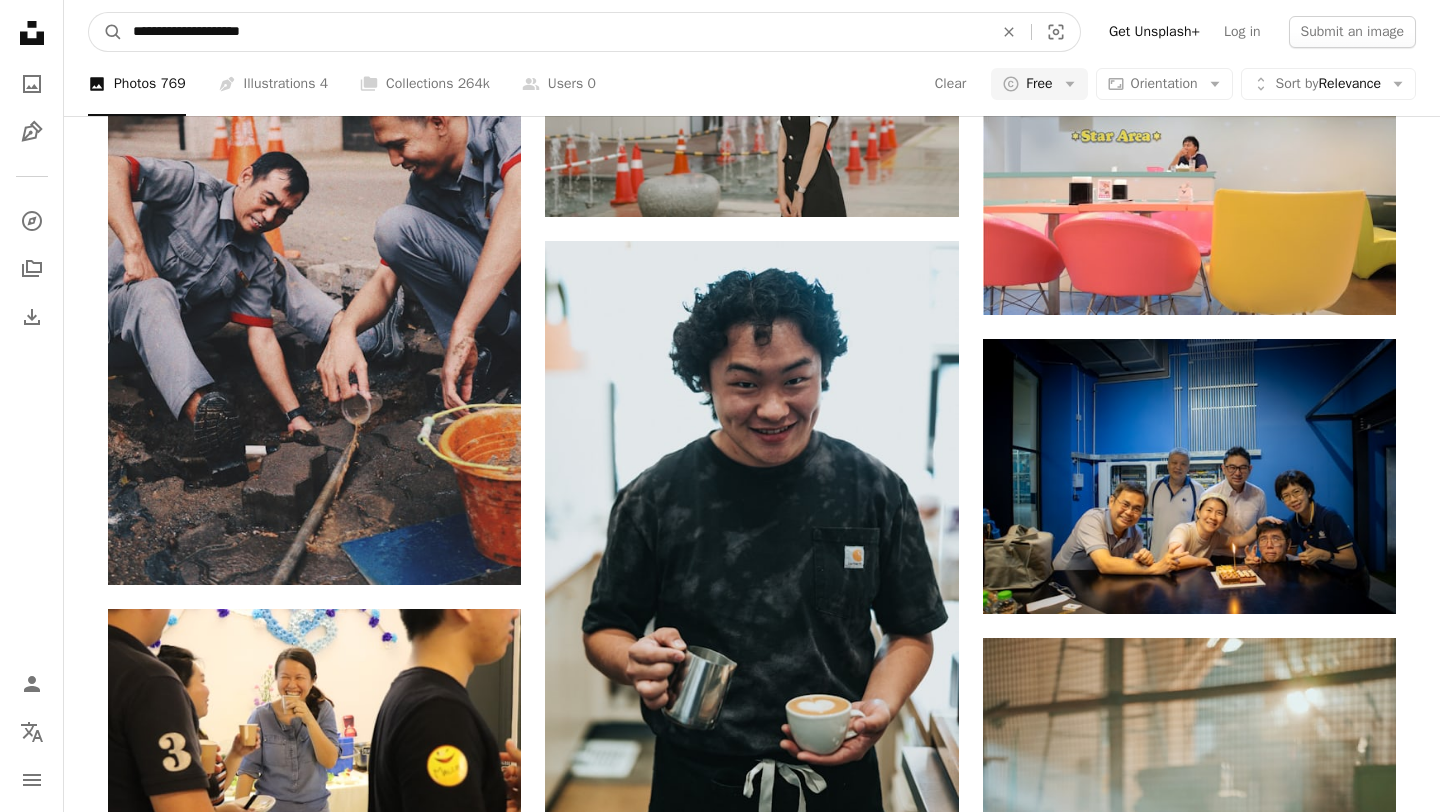 click on "**********" at bounding box center (555, 32) 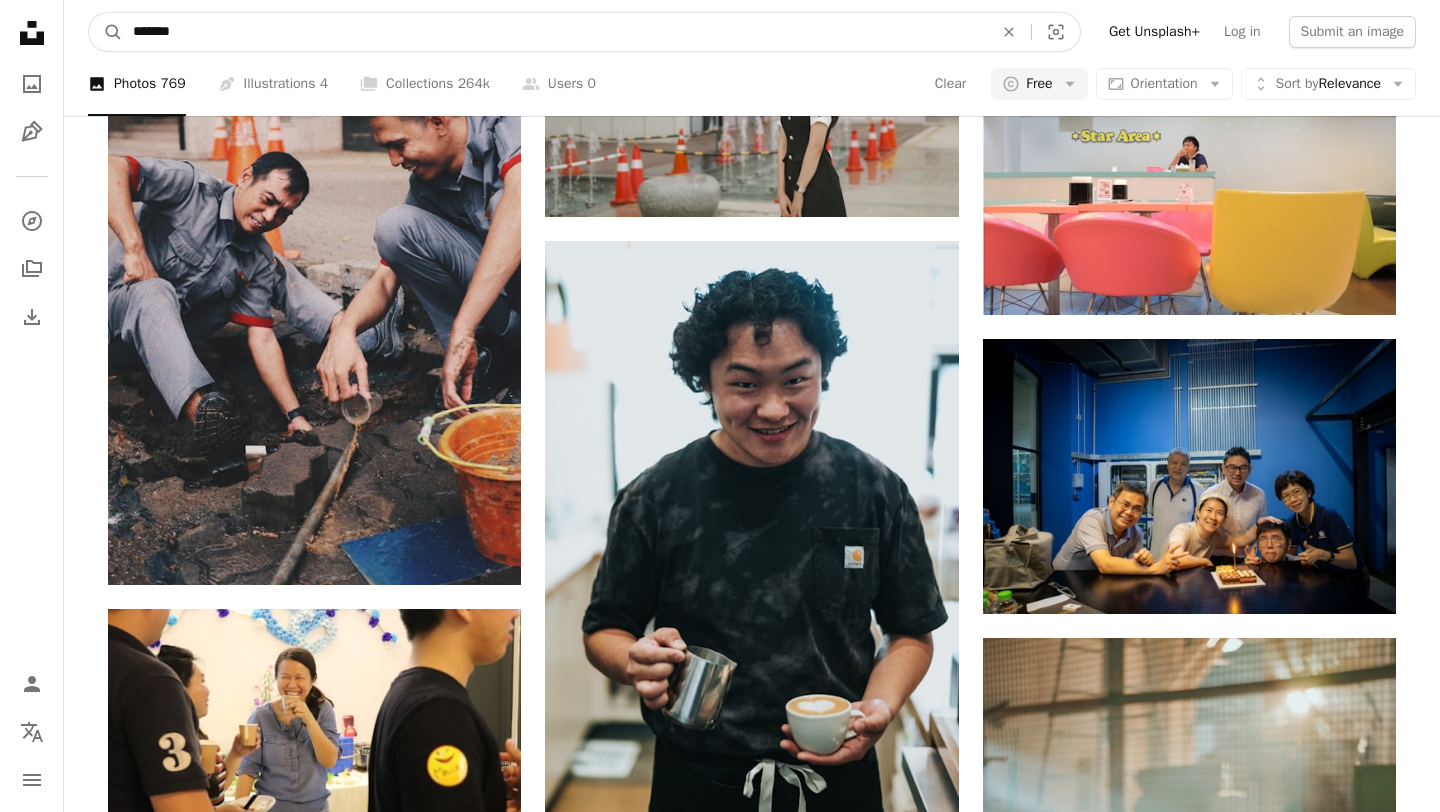 type on "********" 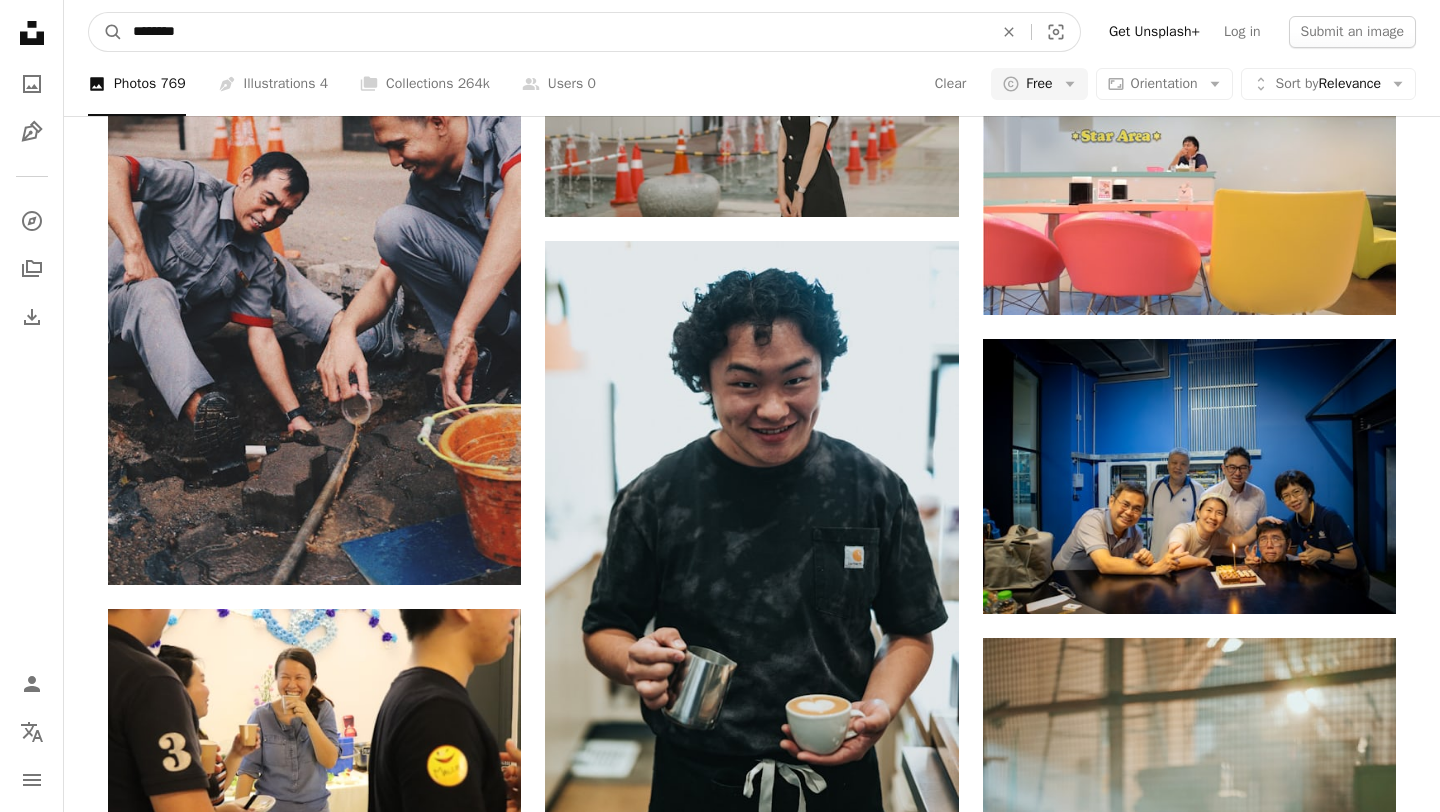 click on "A magnifying glass" at bounding box center (106, 32) 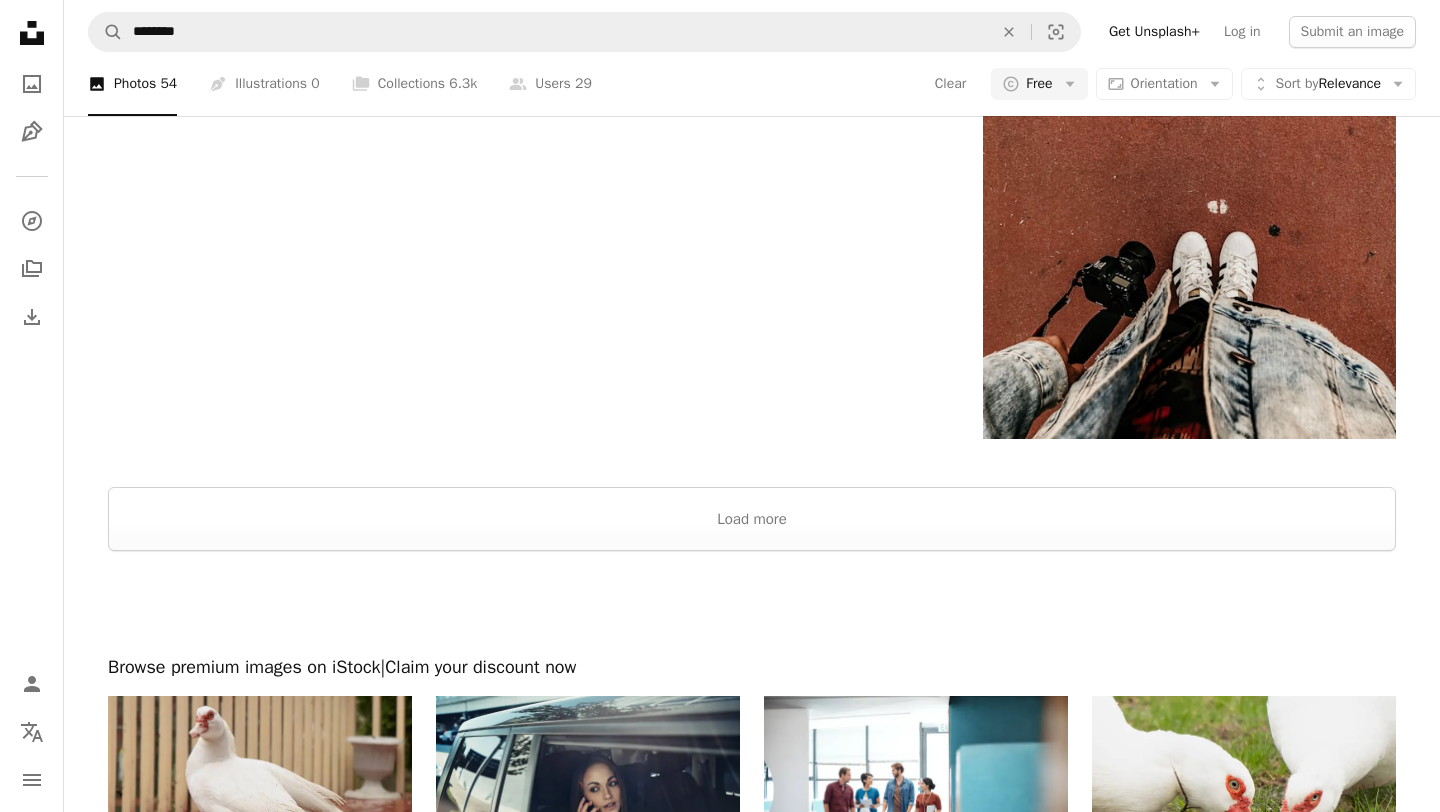 scroll, scrollTop: 3270, scrollLeft: 0, axis: vertical 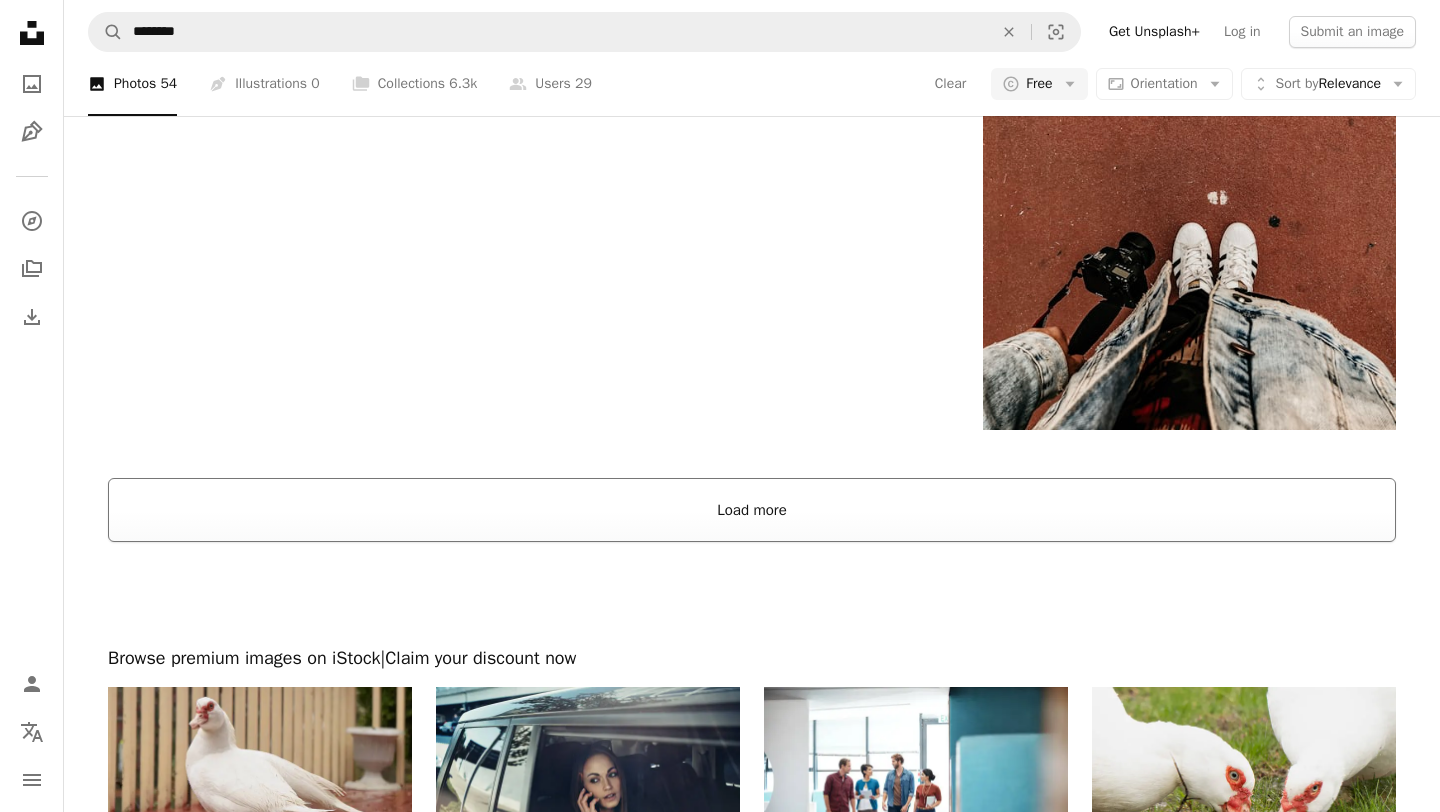 click on "Load more" at bounding box center (752, 510) 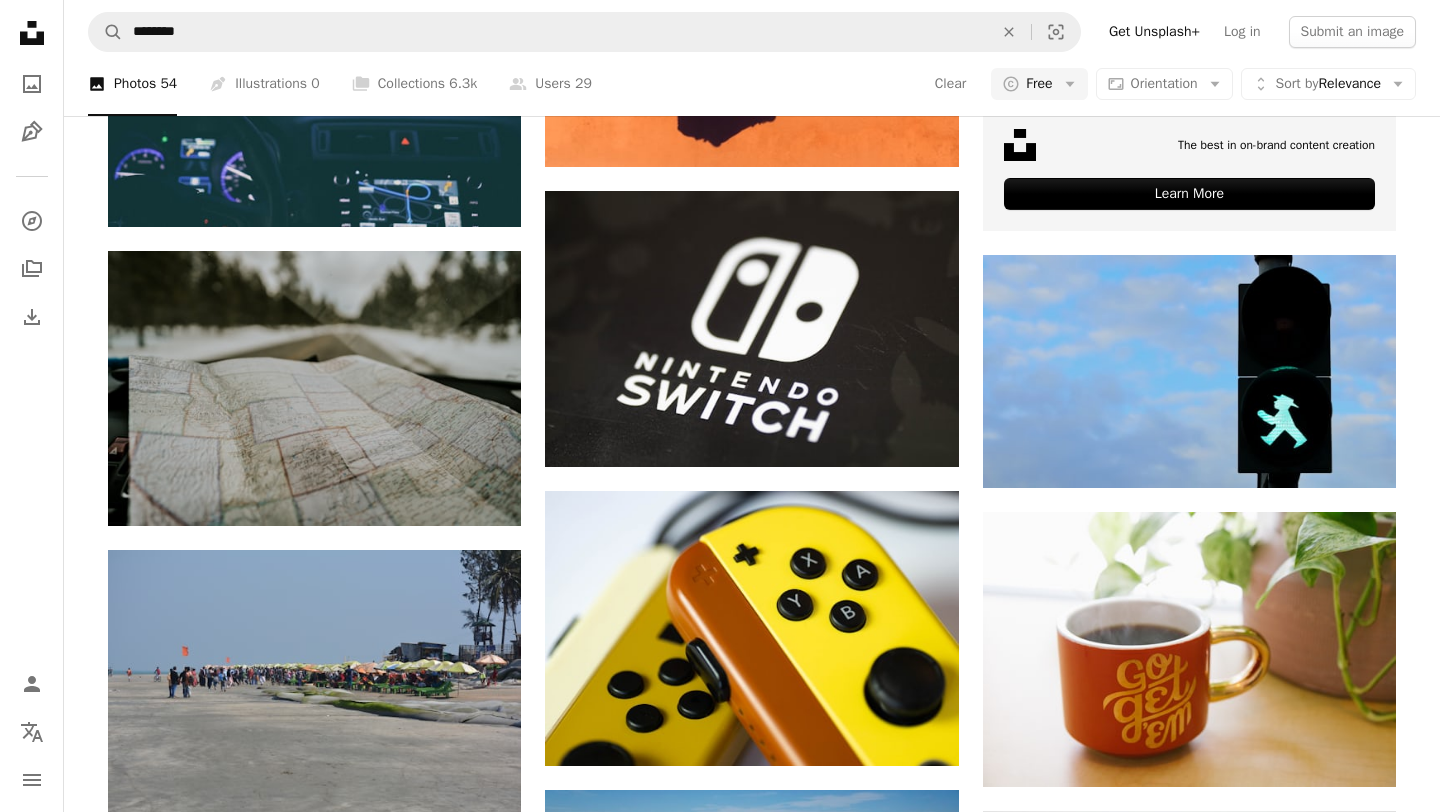 scroll, scrollTop: 0, scrollLeft: 0, axis: both 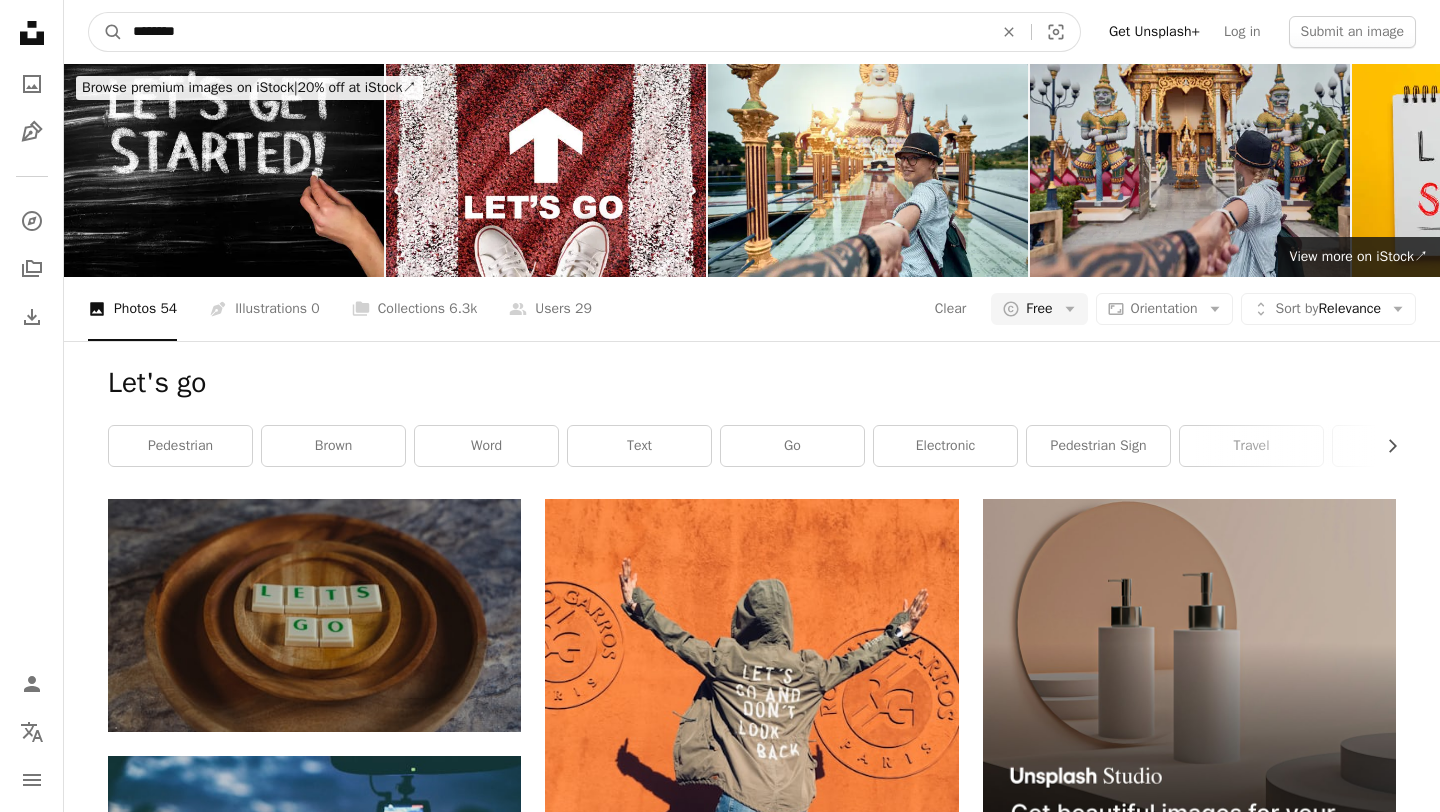 click on "********" at bounding box center (555, 32) 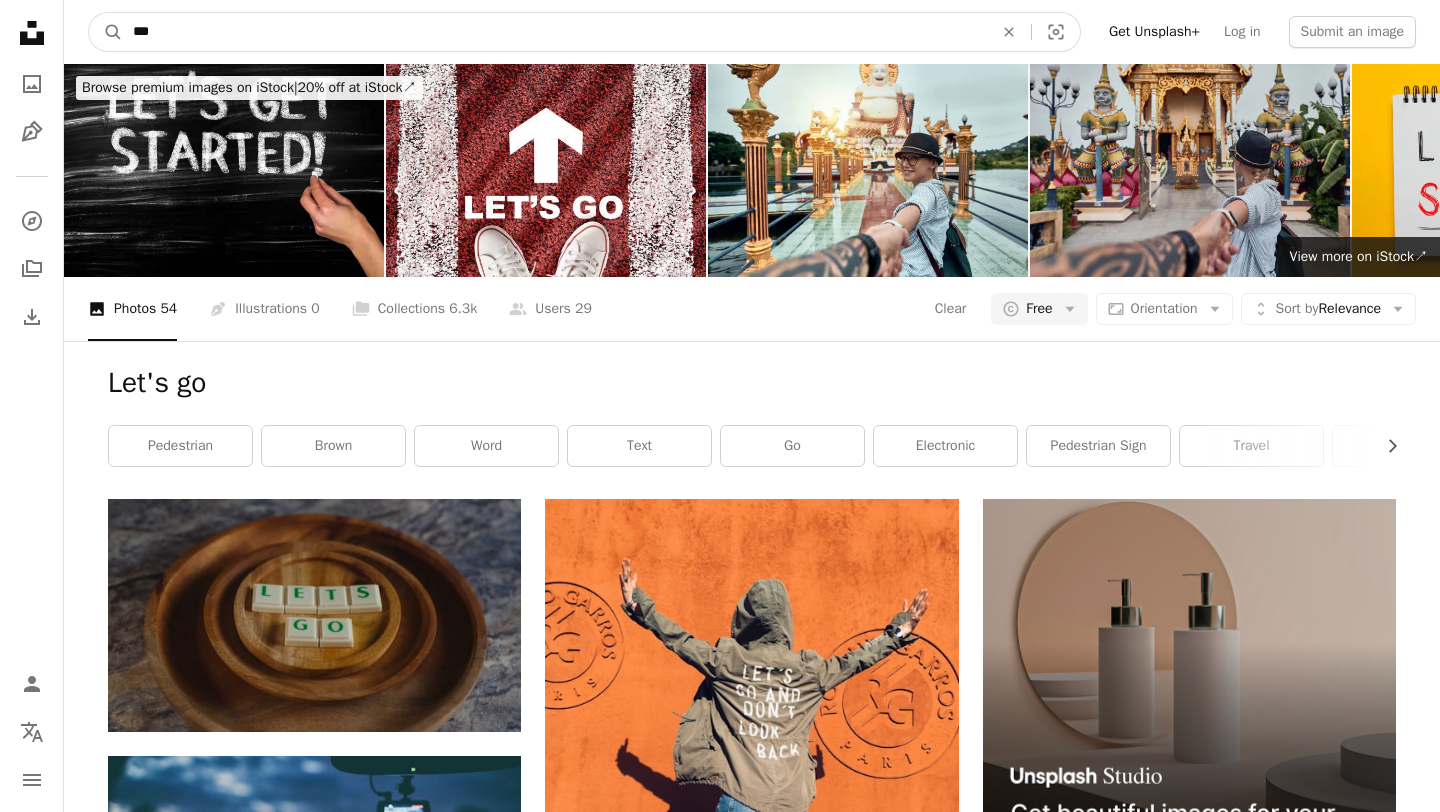 type on "****" 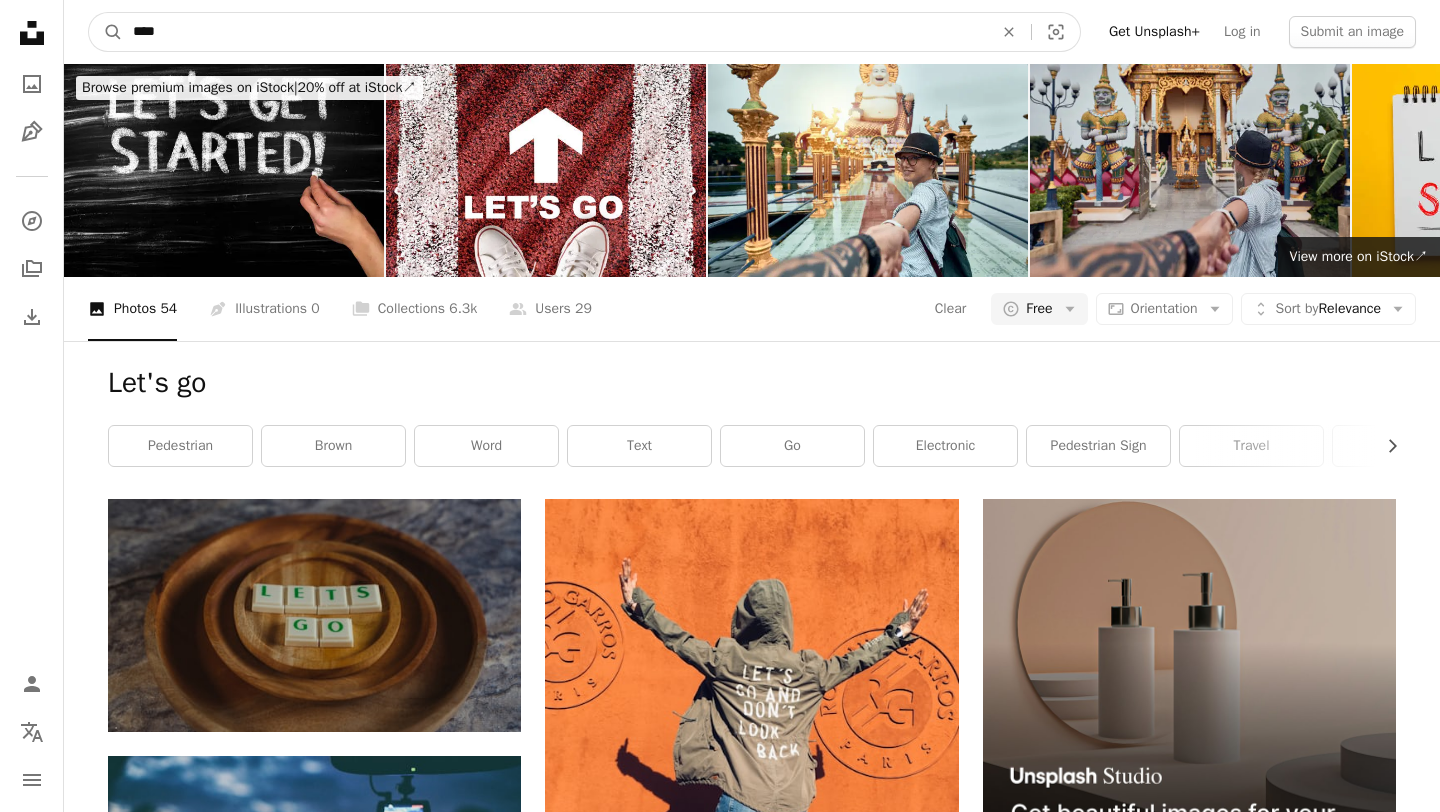 click on "A magnifying glass" at bounding box center (106, 32) 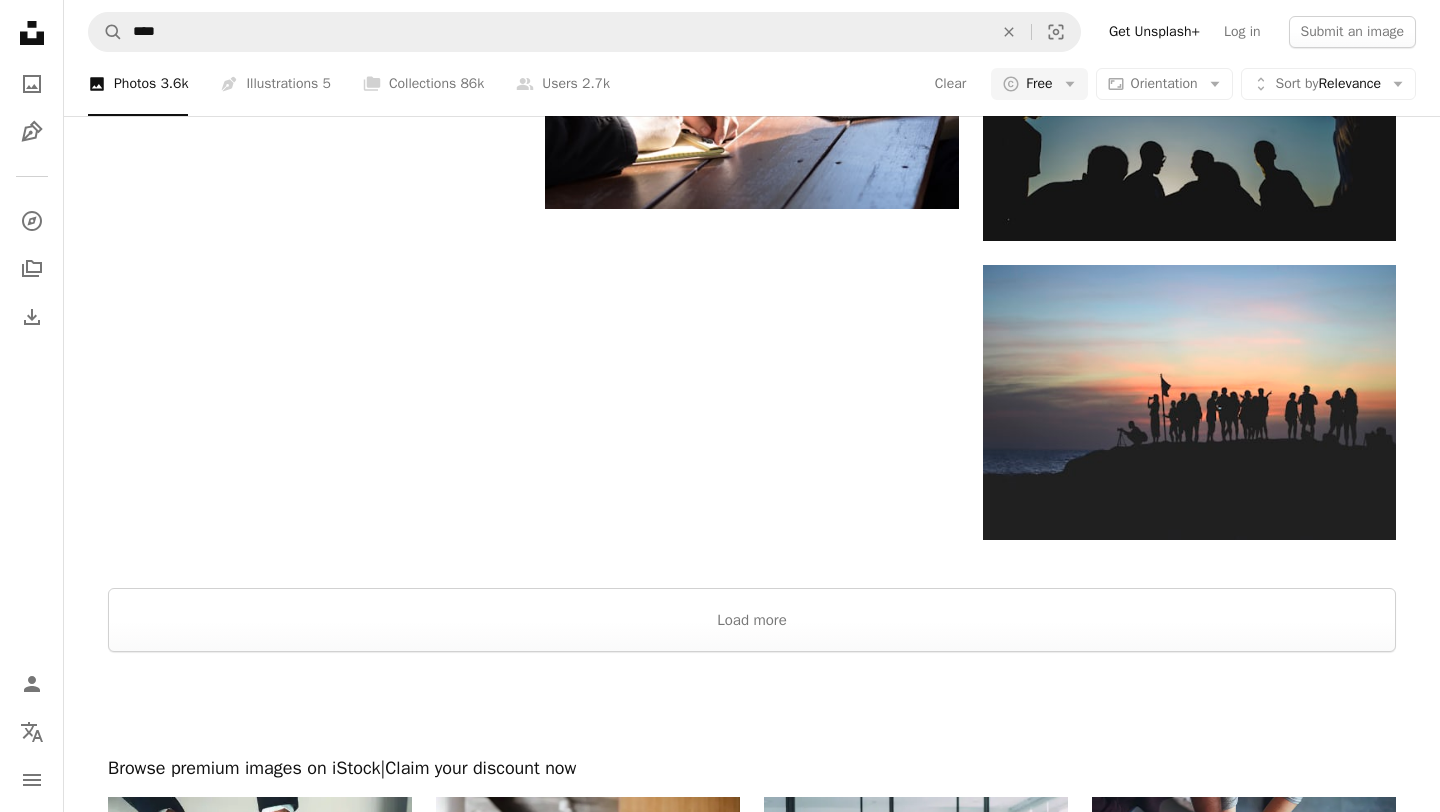 scroll, scrollTop: 3050, scrollLeft: 0, axis: vertical 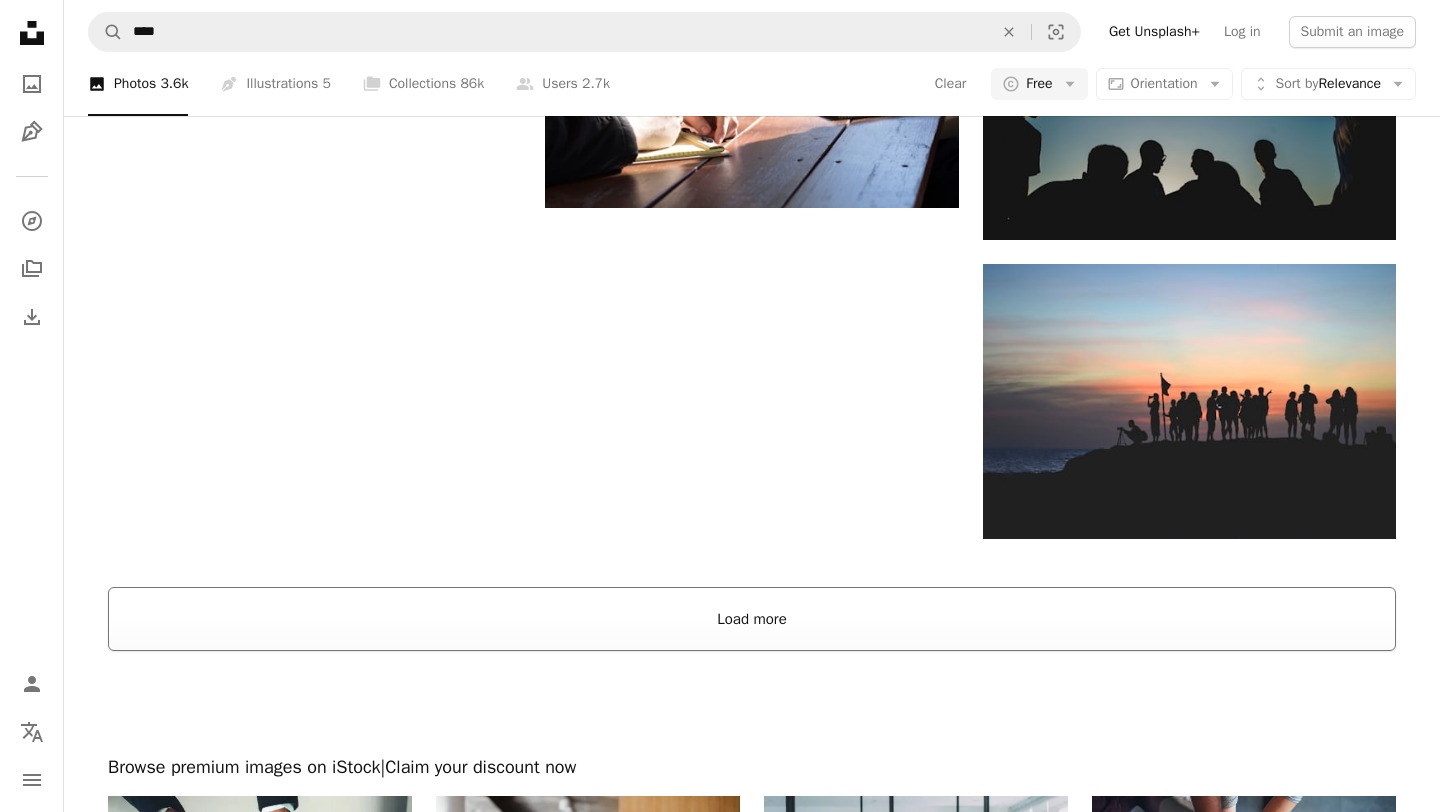 click on "Load more" at bounding box center (752, 619) 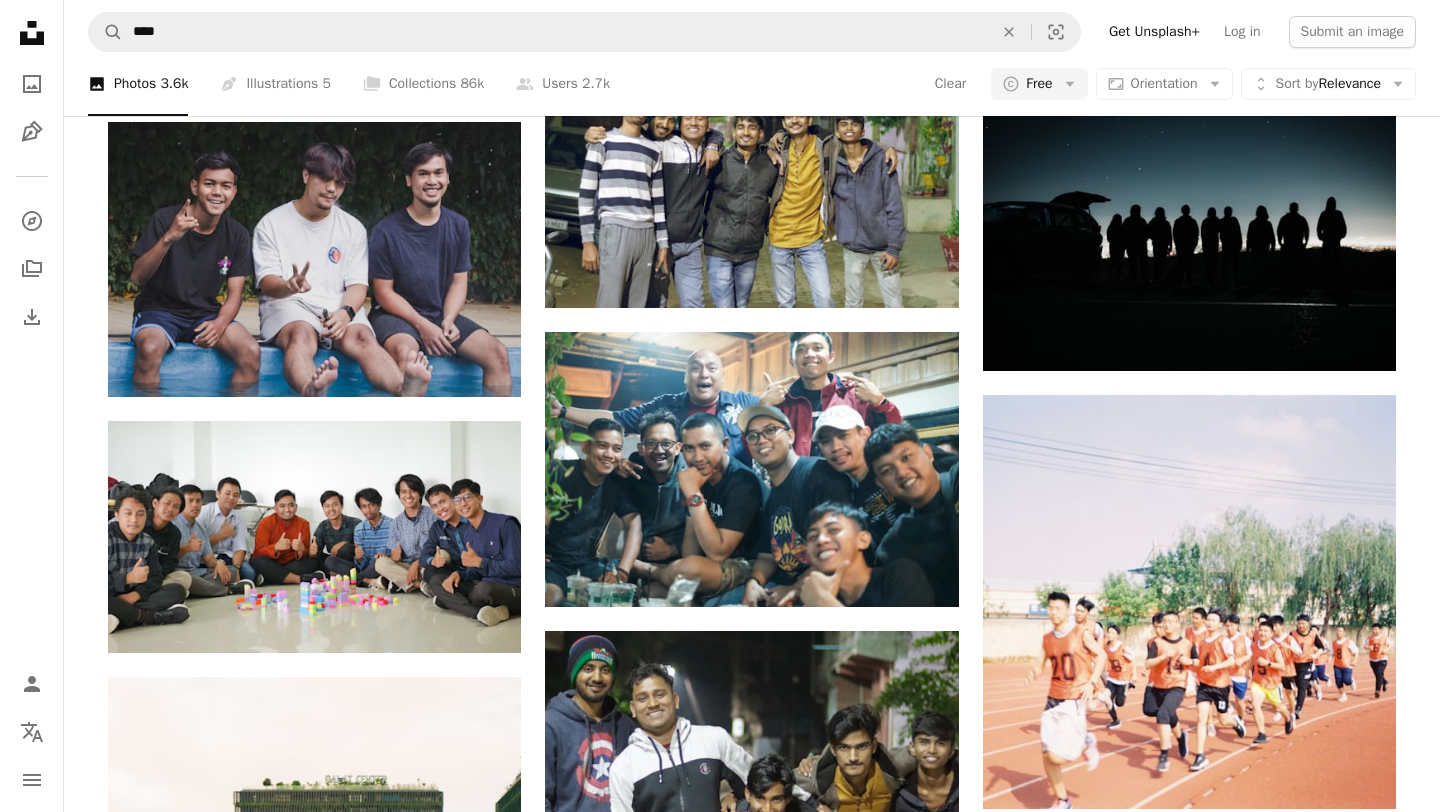 scroll, scrollTop: 38379, scrollLeft: 0, axis: vertical 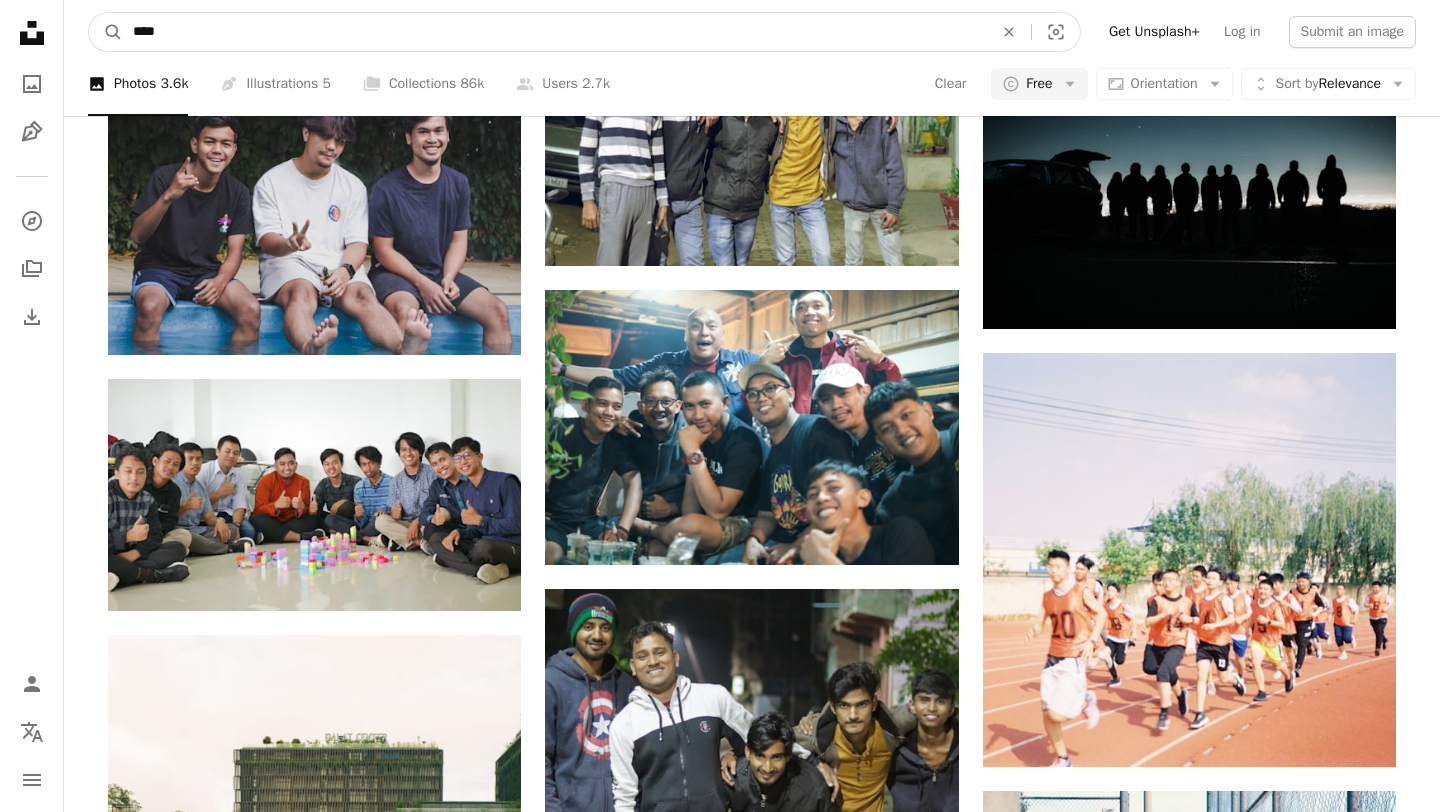 click on "****" at bounding box center (555, 32) 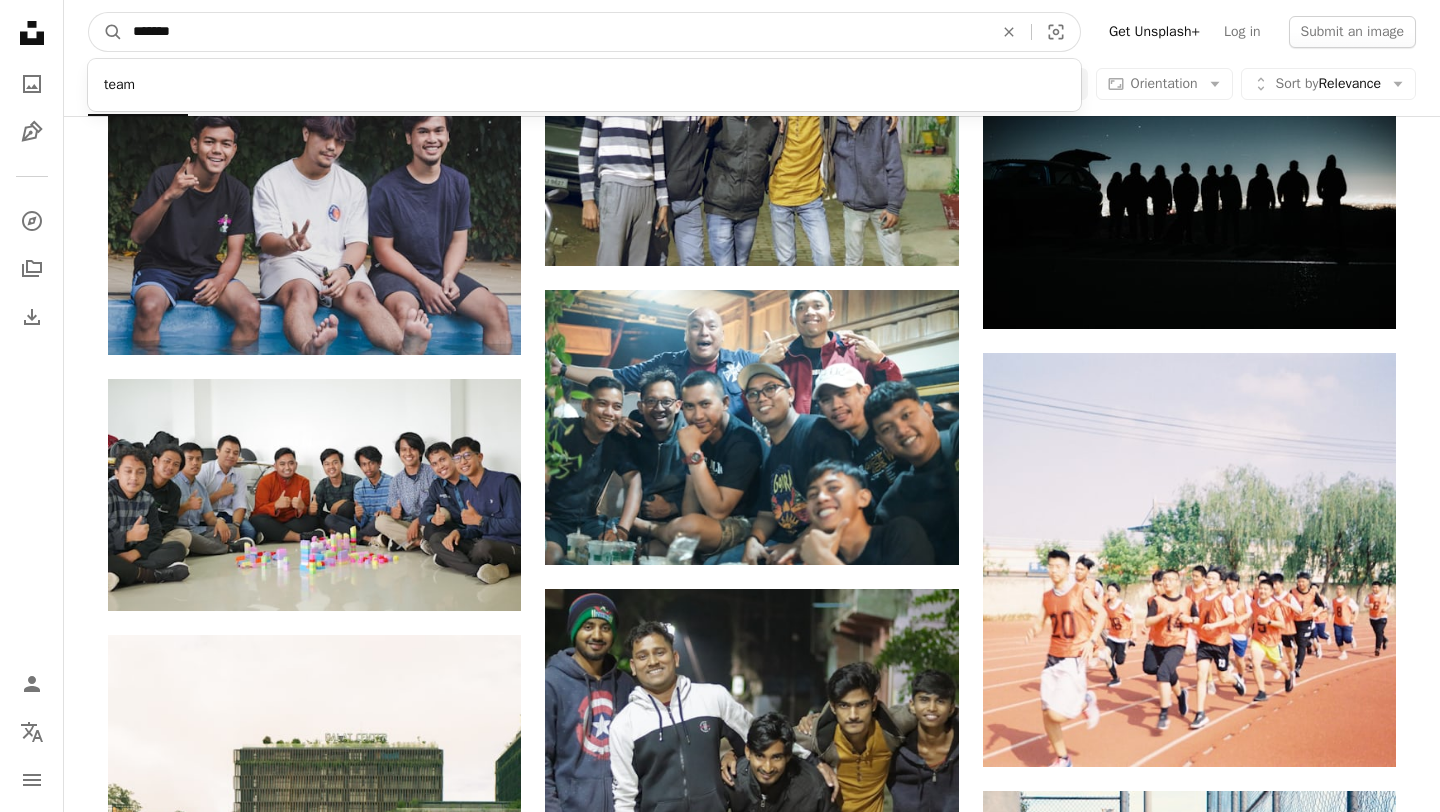 type on "********" 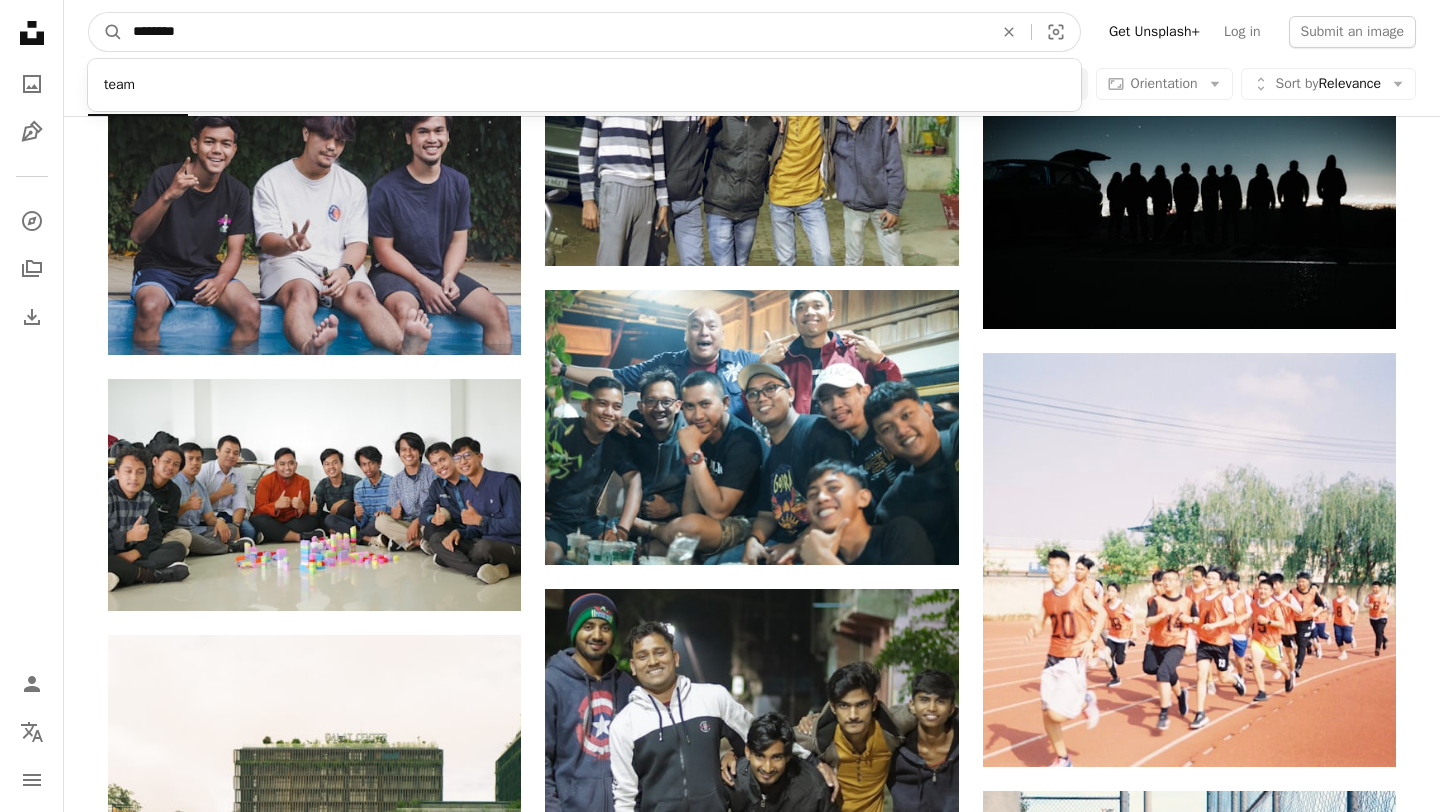 click on "A magnifying glass" at bounding box center (106, 32) 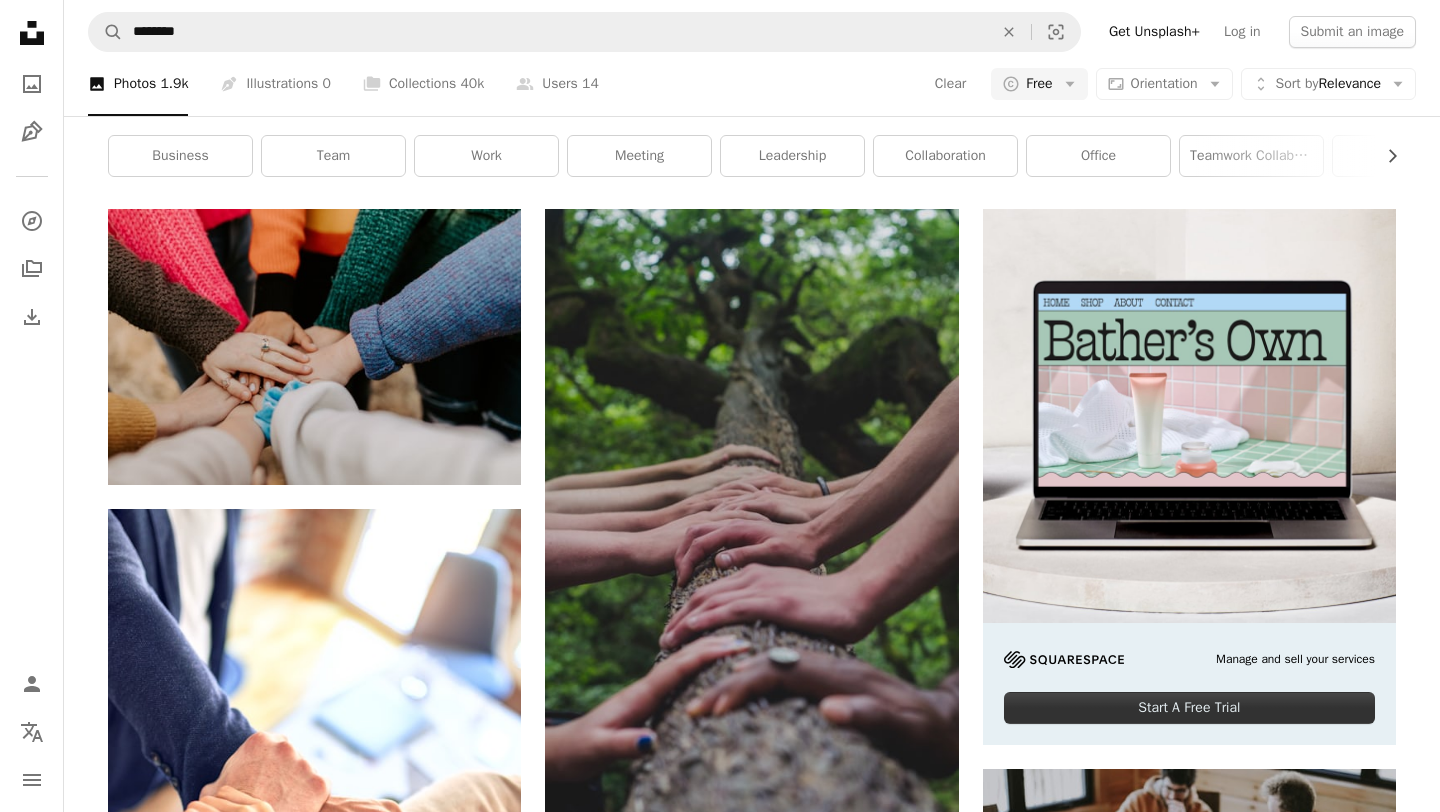 scroll, scrollTop: 0, scrollLeft: 0, axis: both 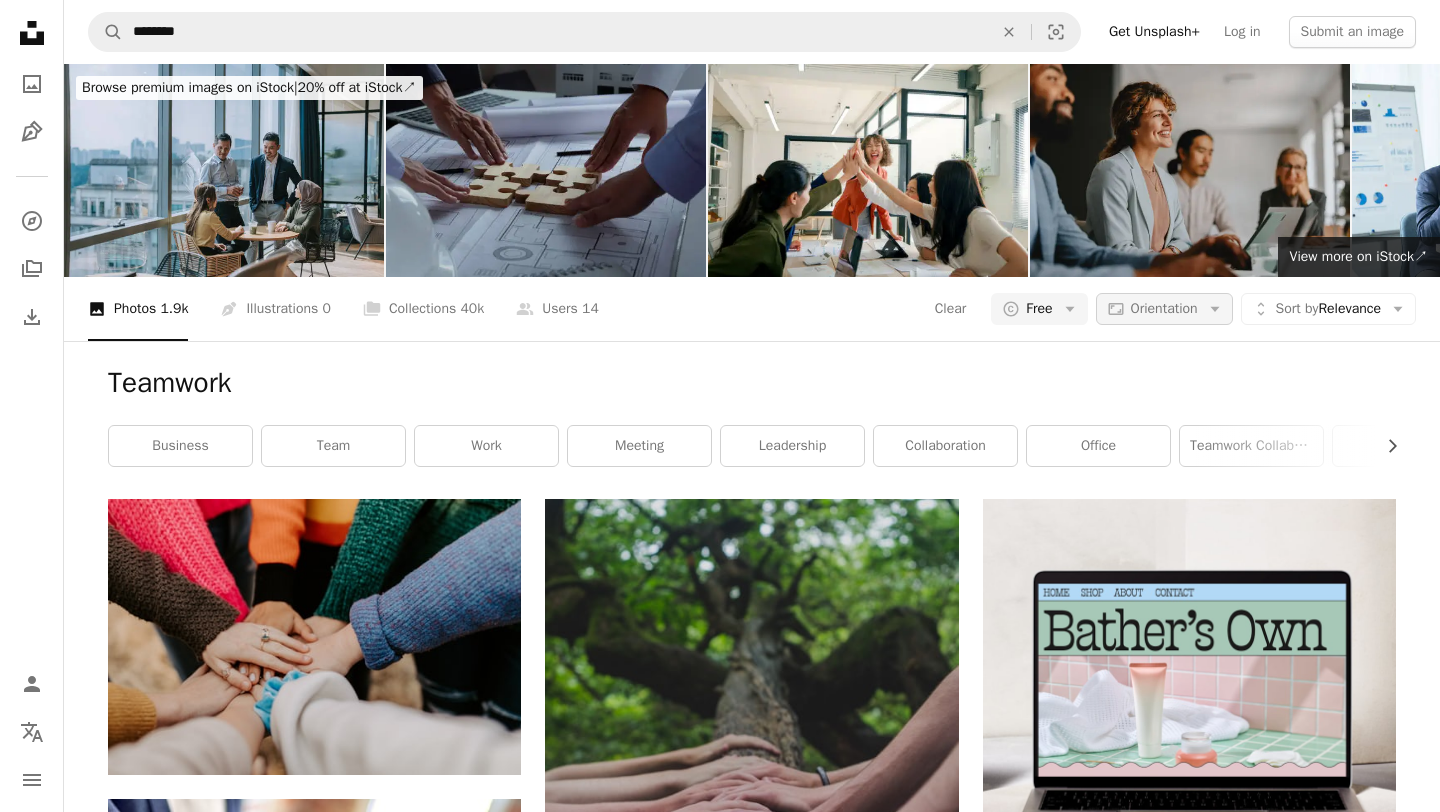 click on "Orientation" at bounding box center (1164, 308) 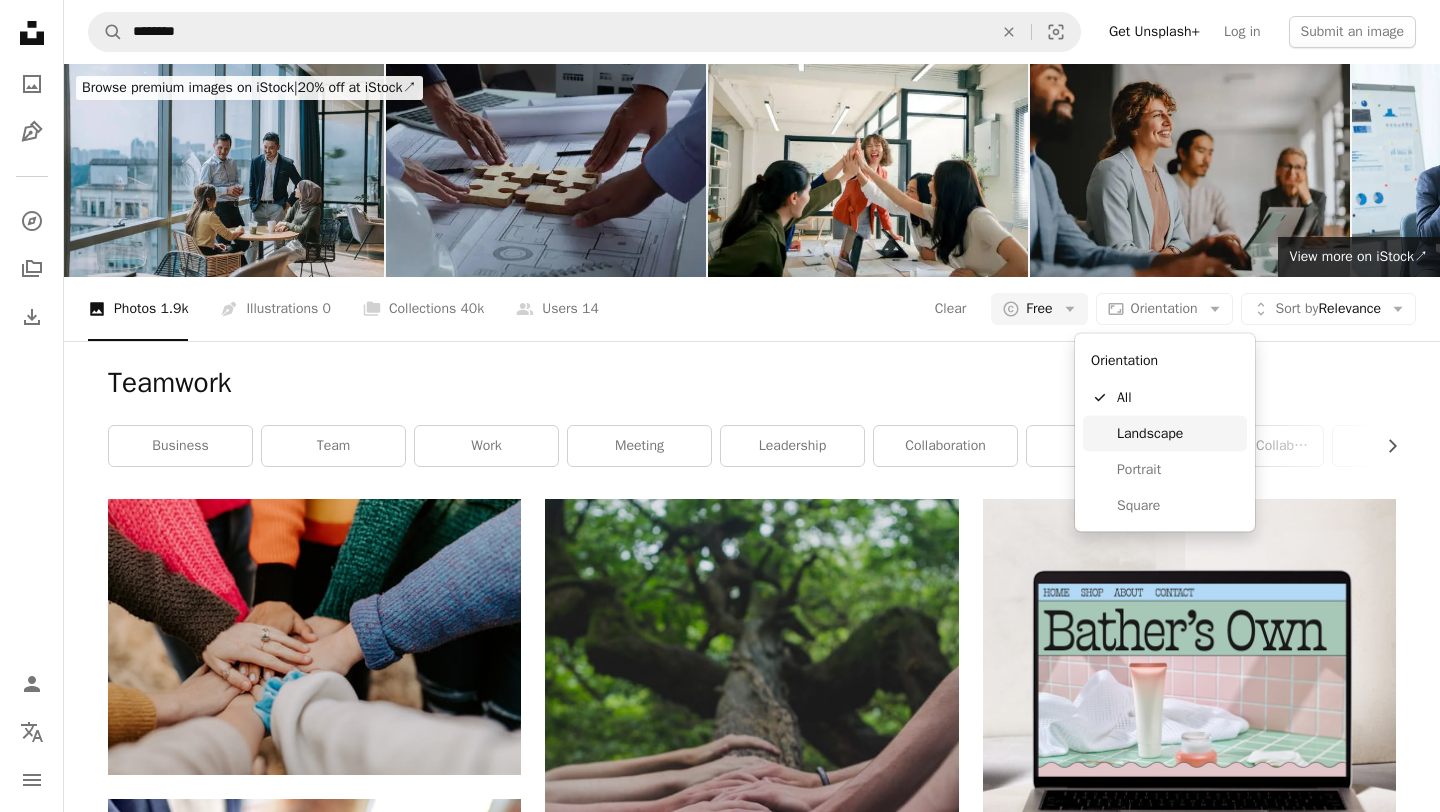 click on "Landscape" at bounding box center (1178, 433) 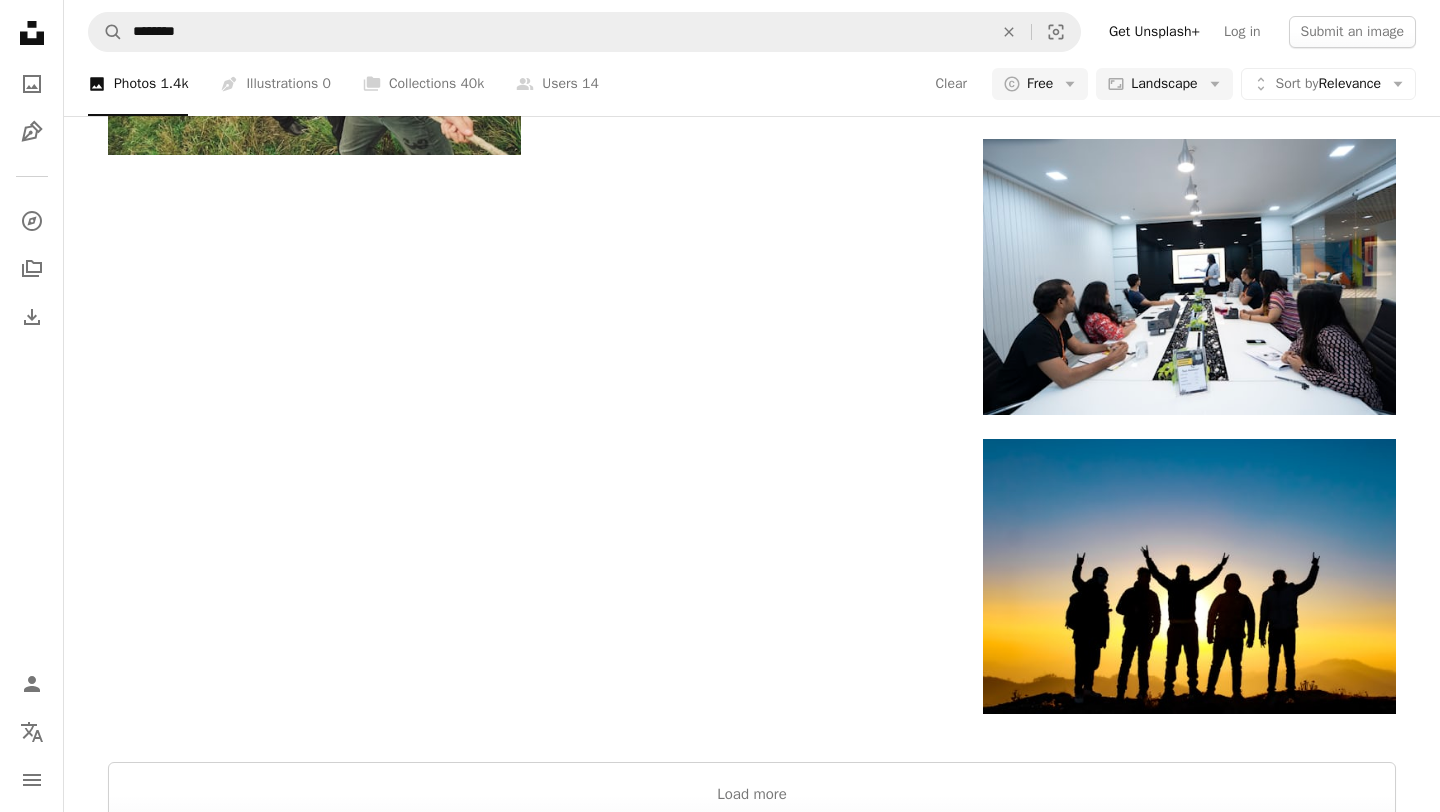 scroll, scrollTop: 2616, scrollLeft: 0, axis: vertical 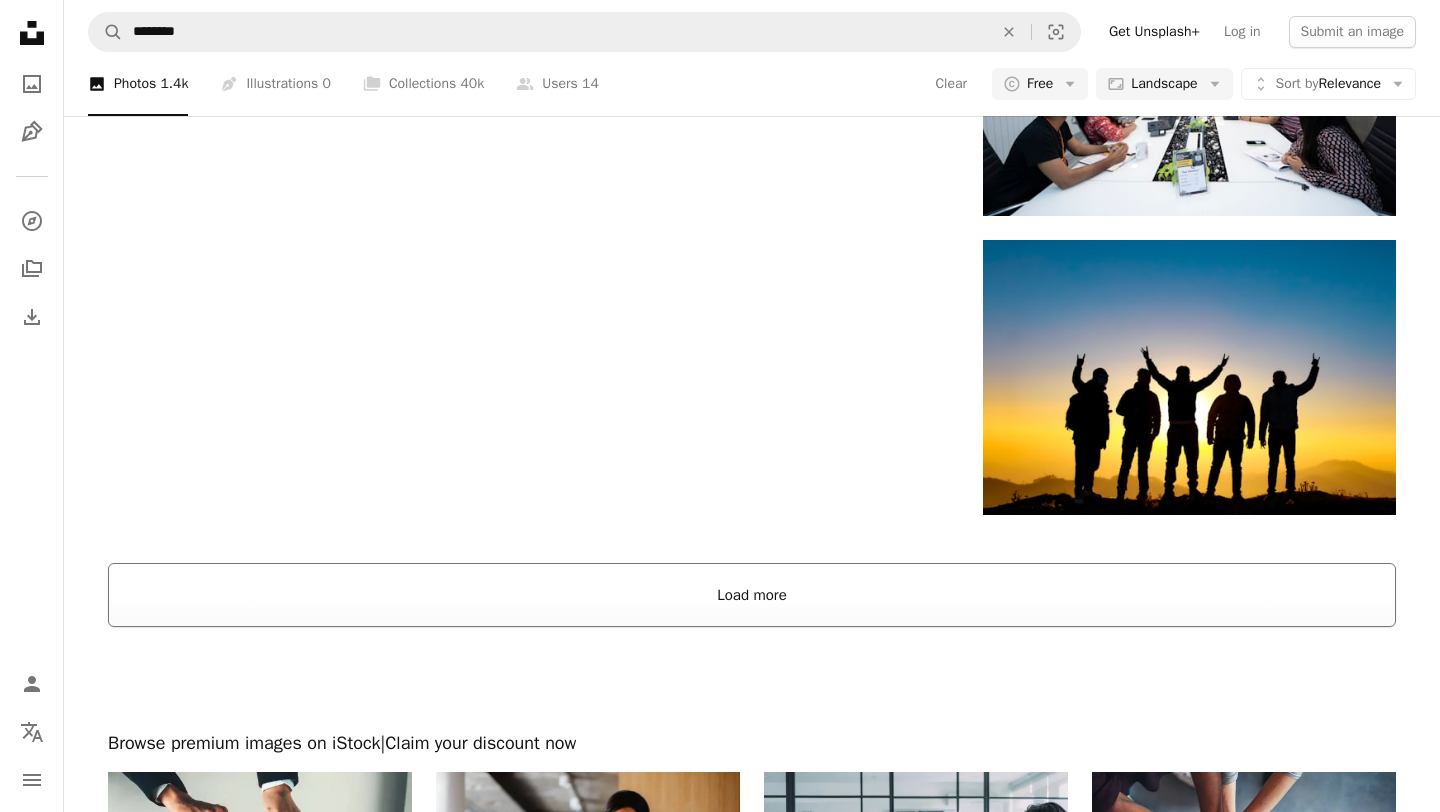 click on "Load more" at bounding box center (752, 595) 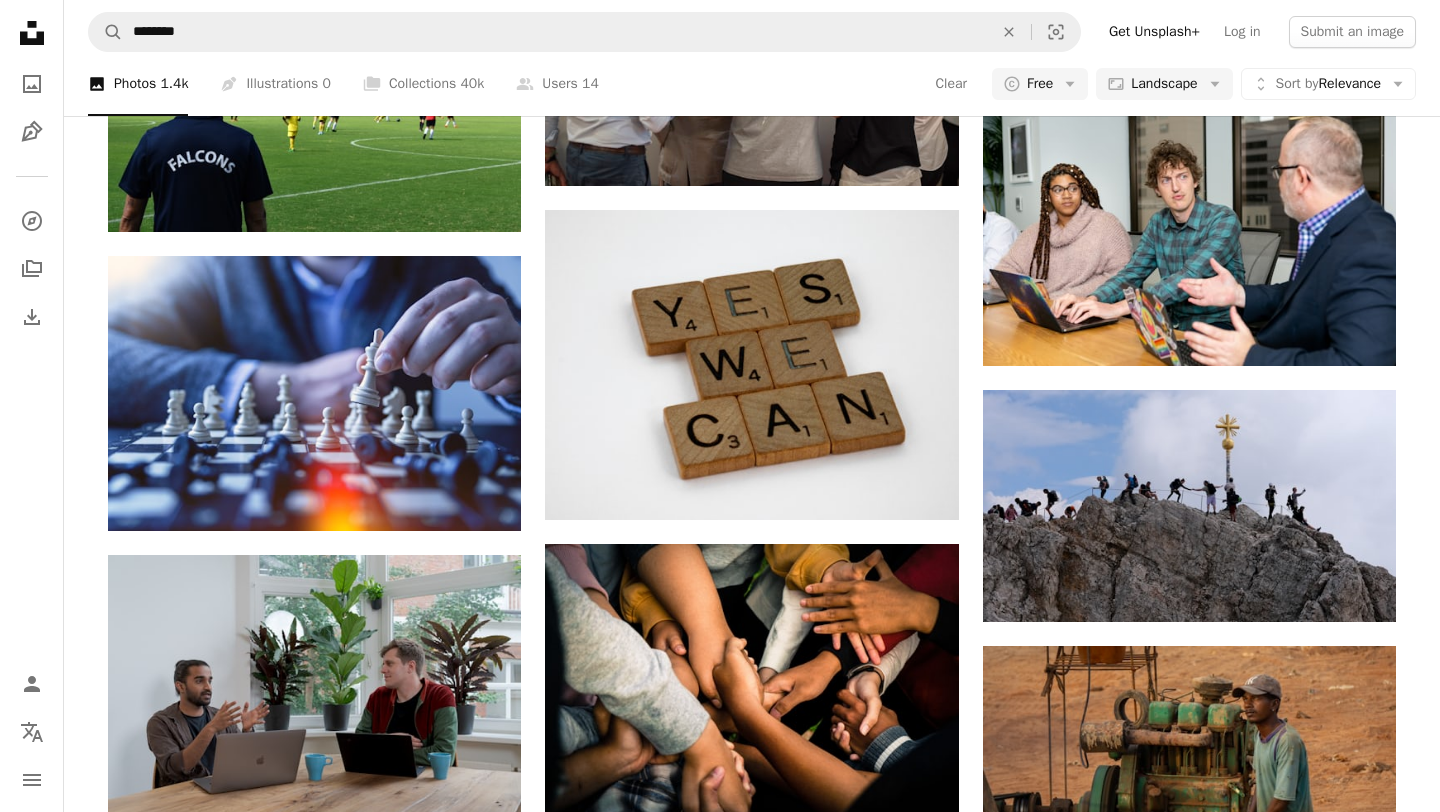 scroll, scrollTop: 14406, scrollLeft: 0, axis: vertical 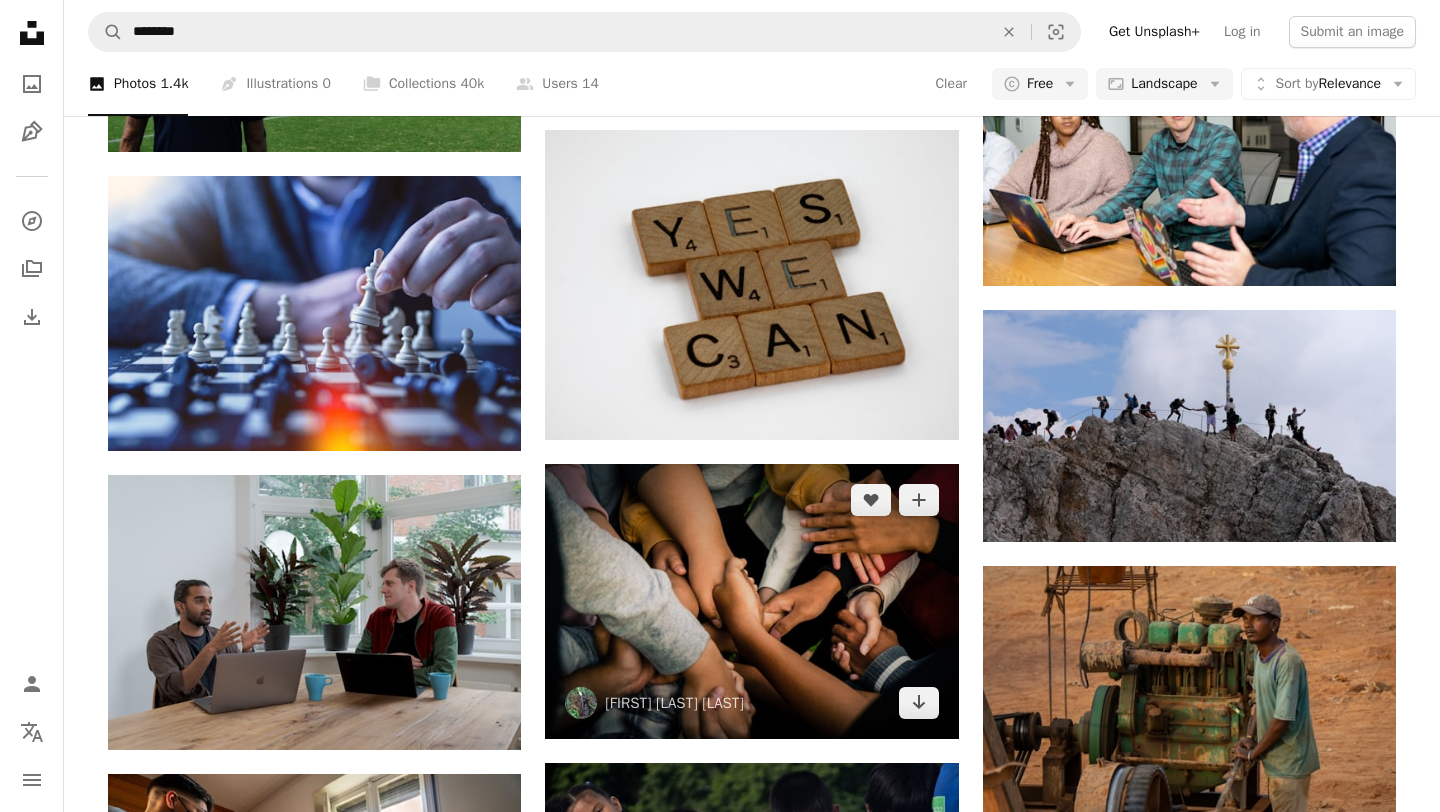 click at bounding box center [751, 601] 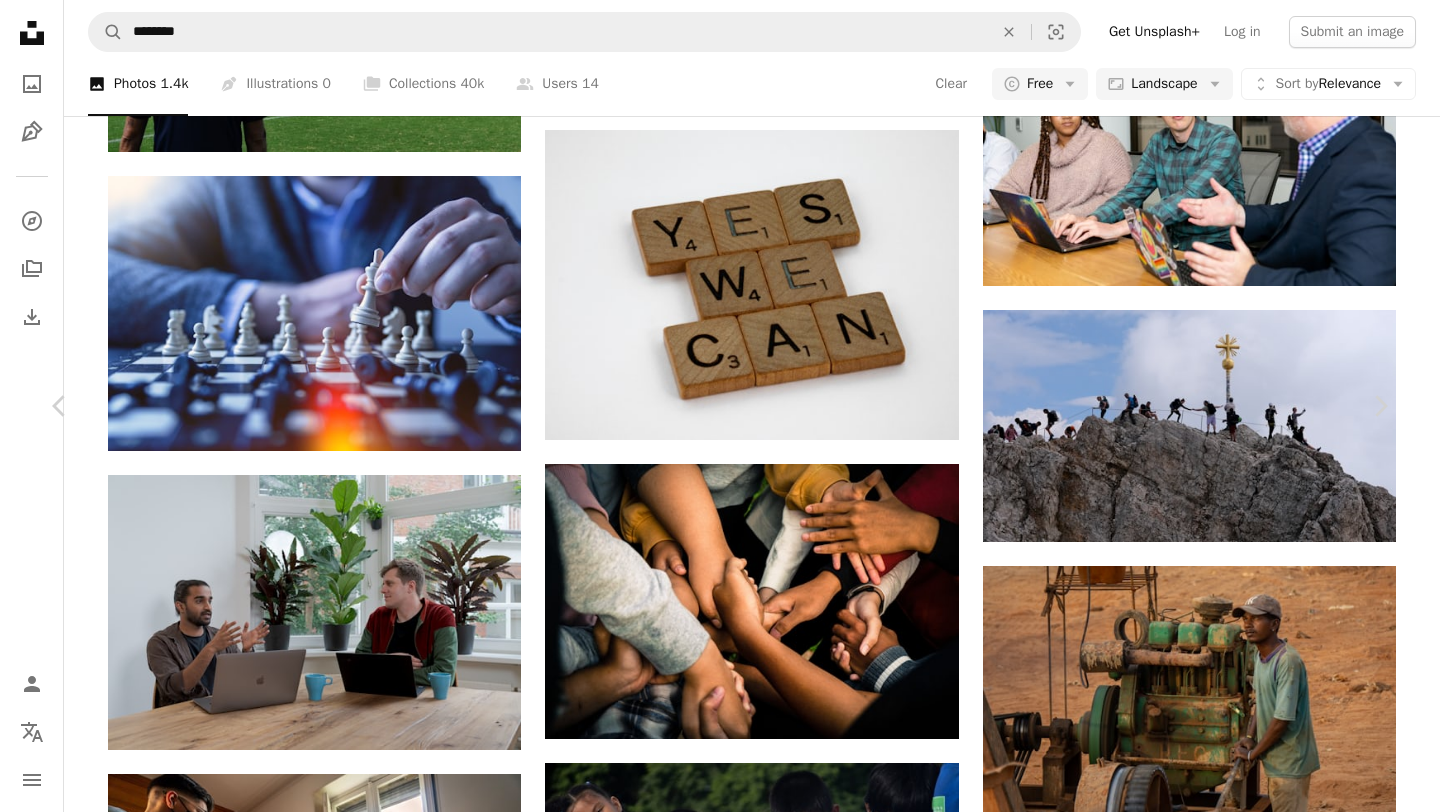 click on "Chevron down" 